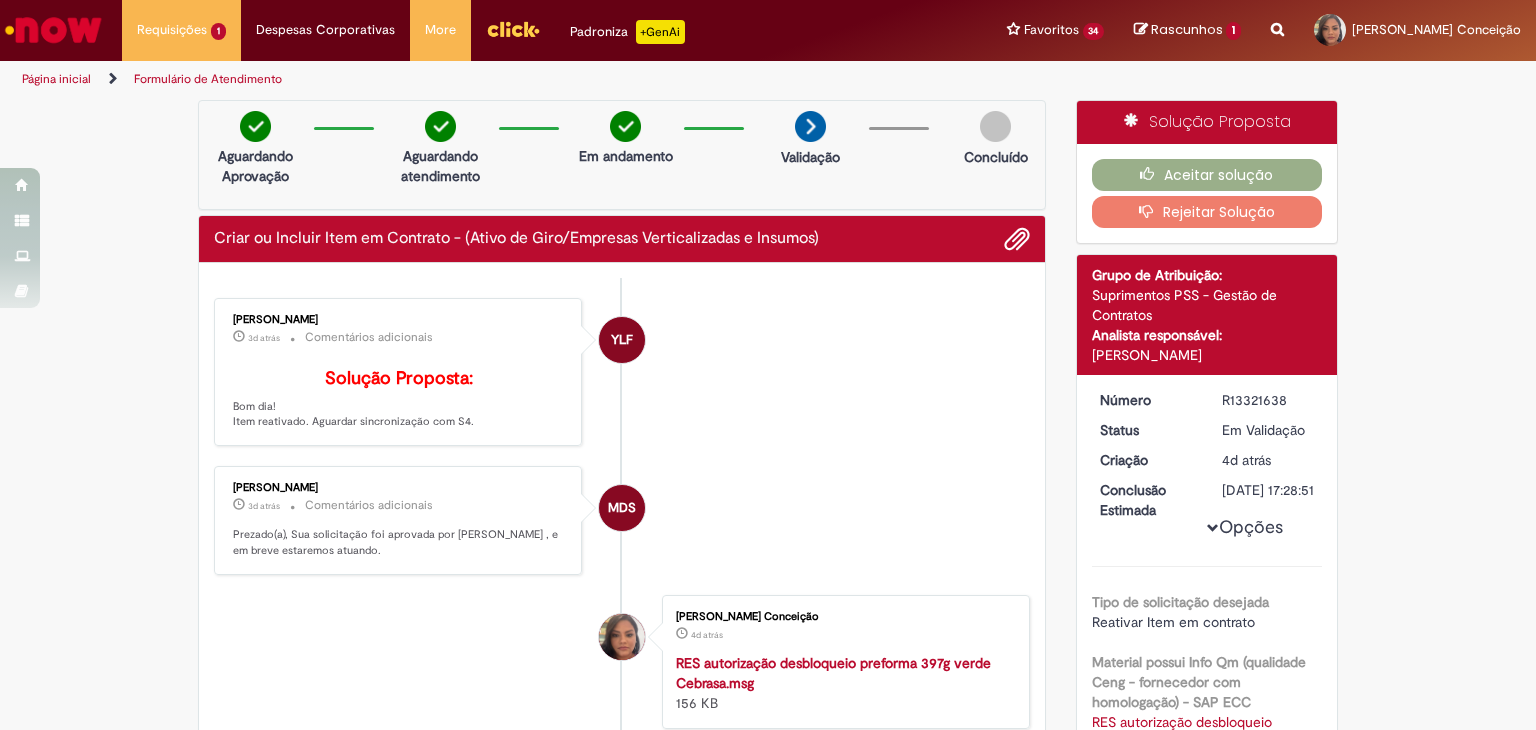 scroll, scrollTop: 0, scrollLeft: 0, axis: both 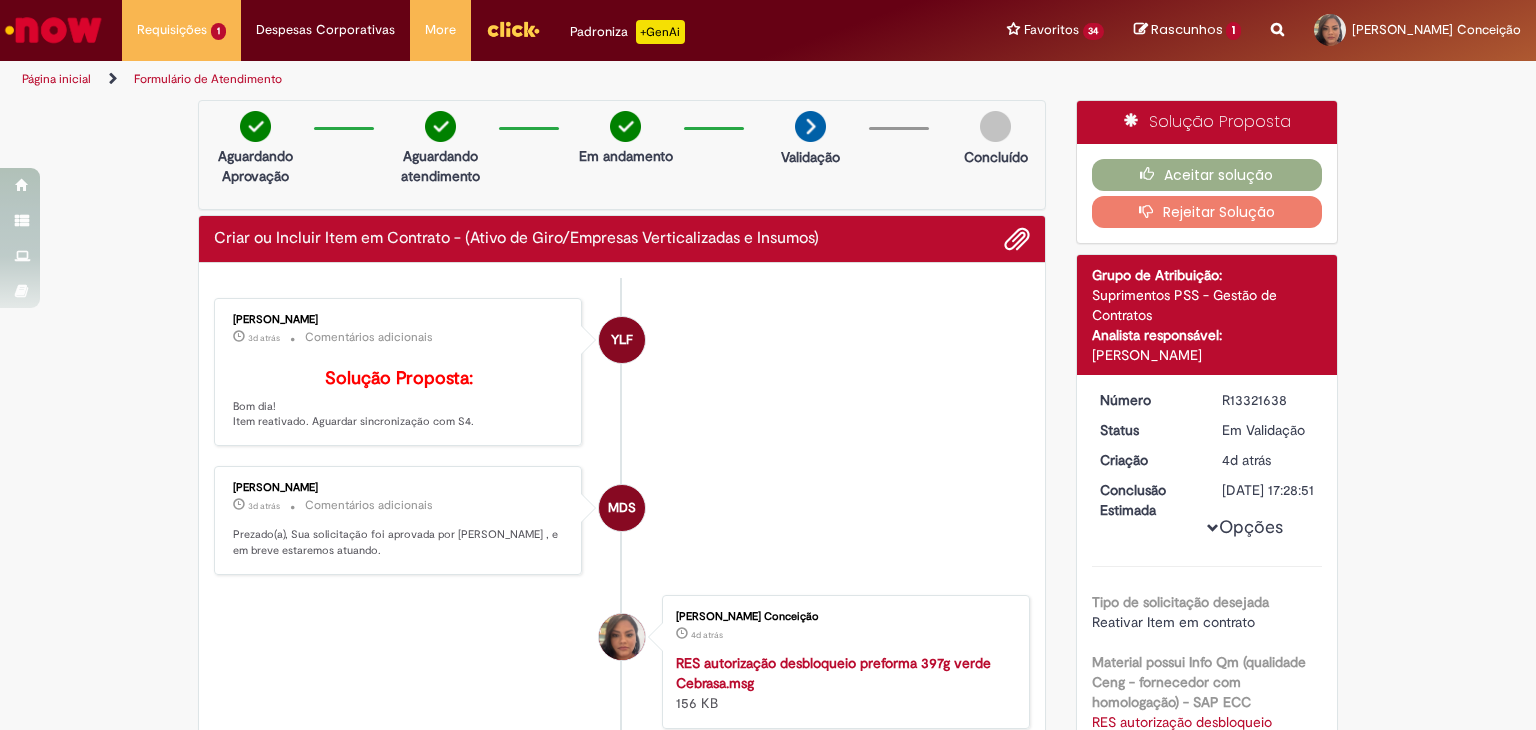 click on "Reportar problema
Artigos
Não encontrou base de conhecimento
Catálogo
Não foram encontradas ofertas
Comunidade
Nenhum resultado encontrado na comunidade" at bounding box center [1277, 30] 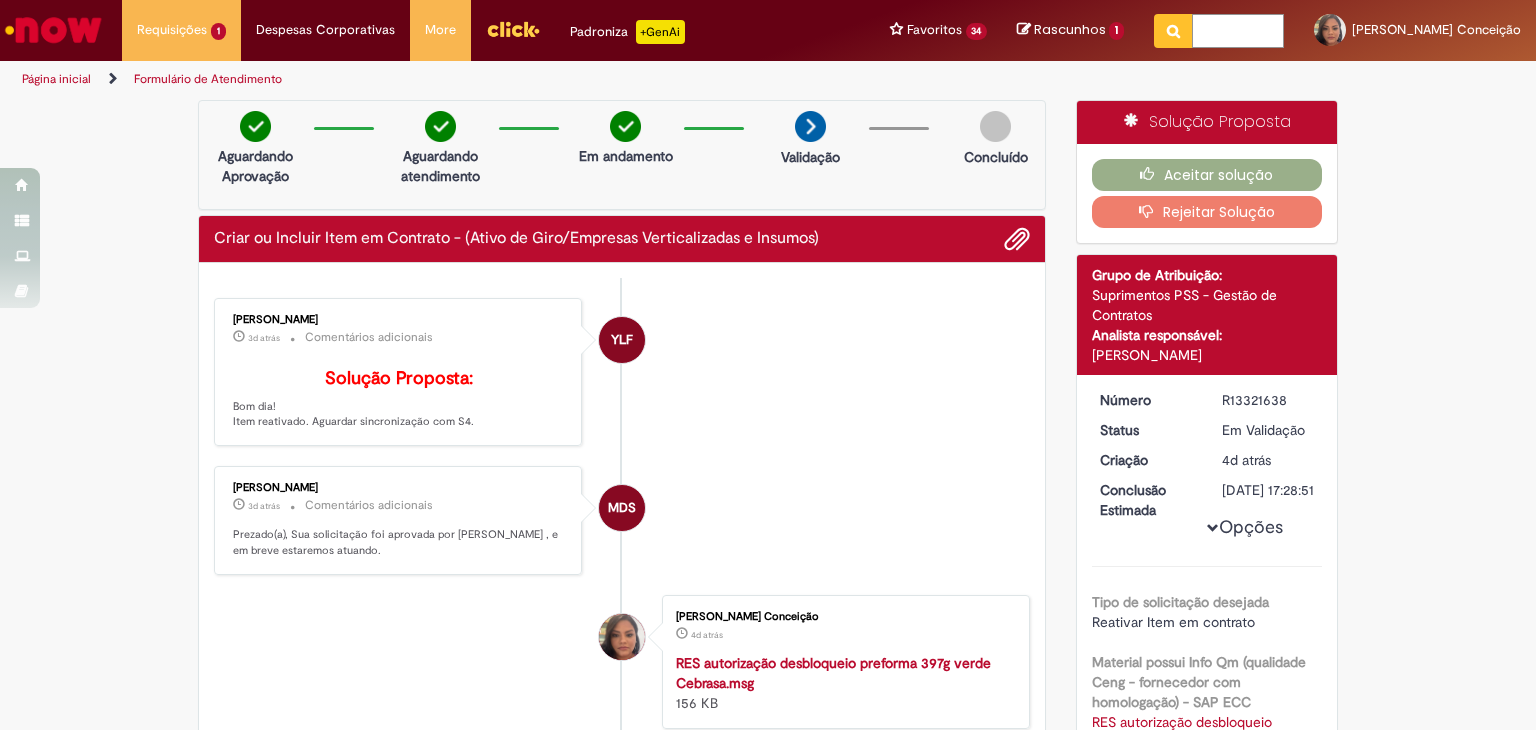 click at bounding box center (1238, 31) 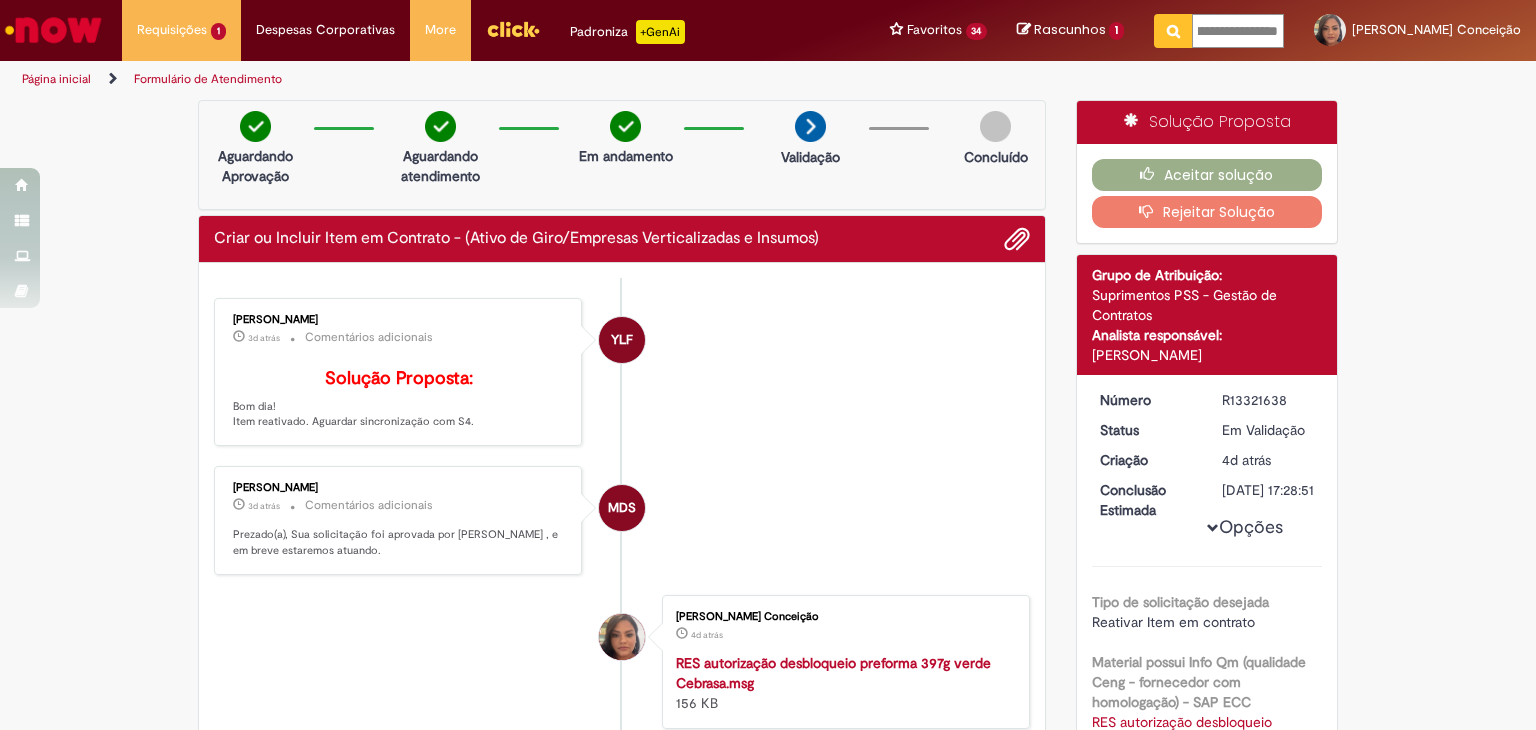 scroll, scrollTop: 0, scrollLeft: 178, axis: horizontal 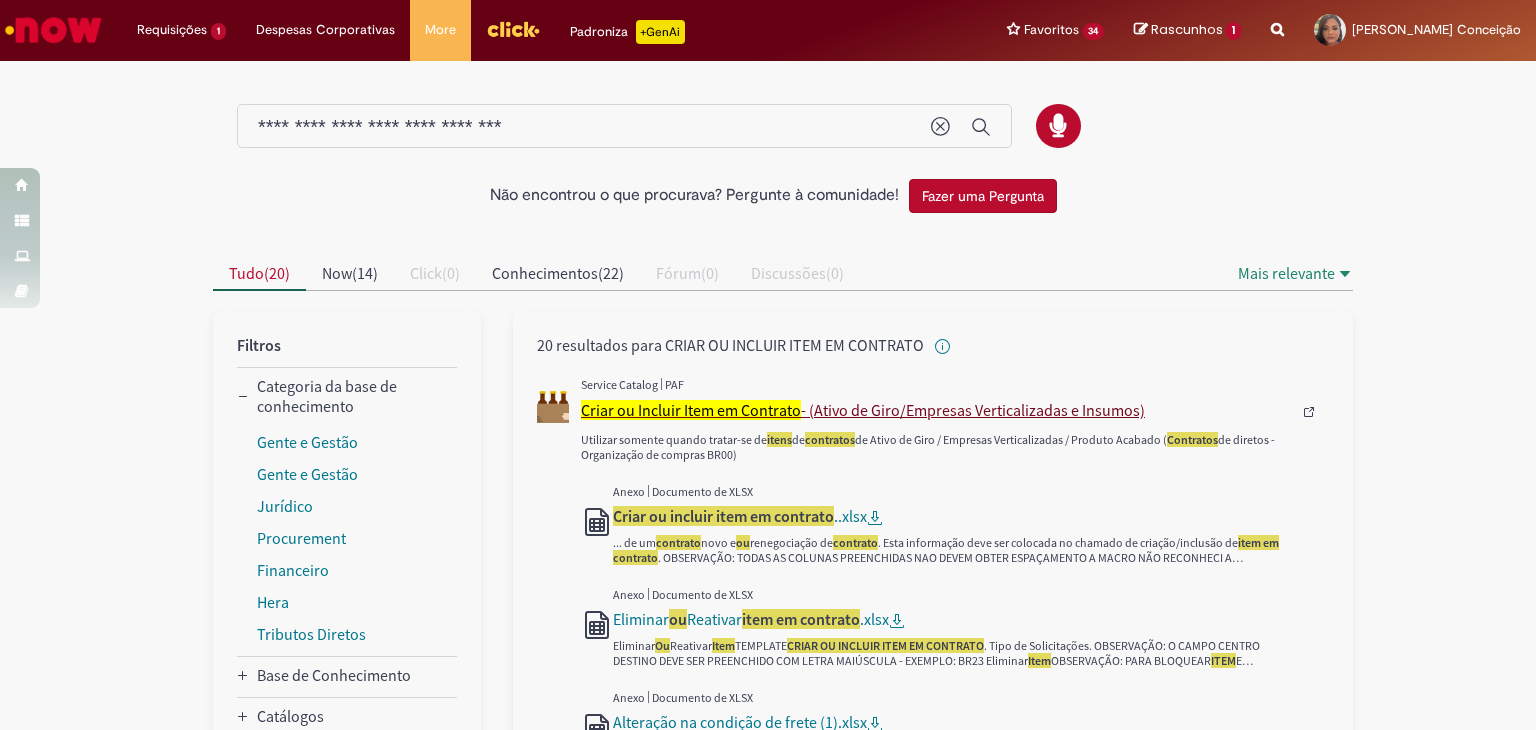 click on "Criar ou  Incluir Item em Contrato" at bounding box center (691, 410) 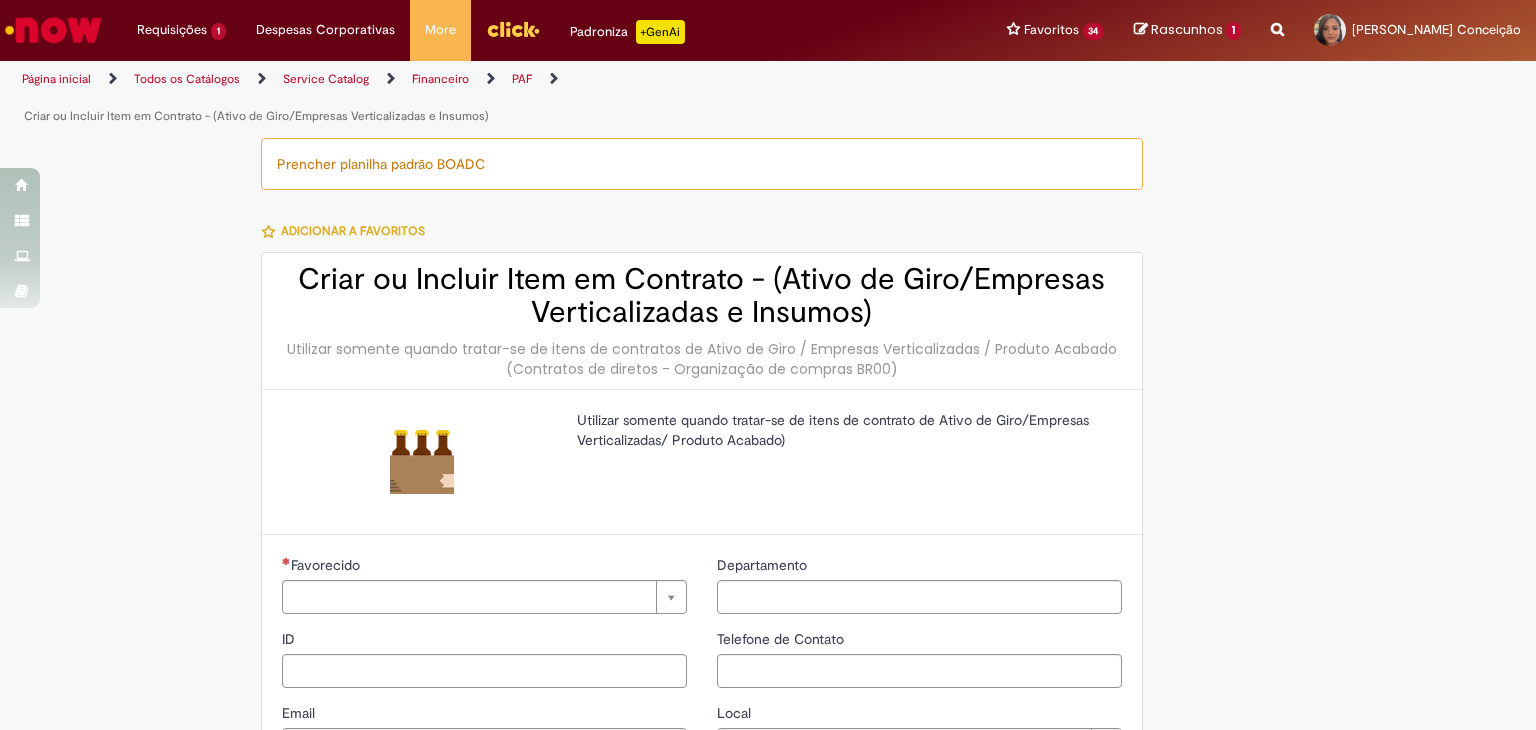 type on "********" 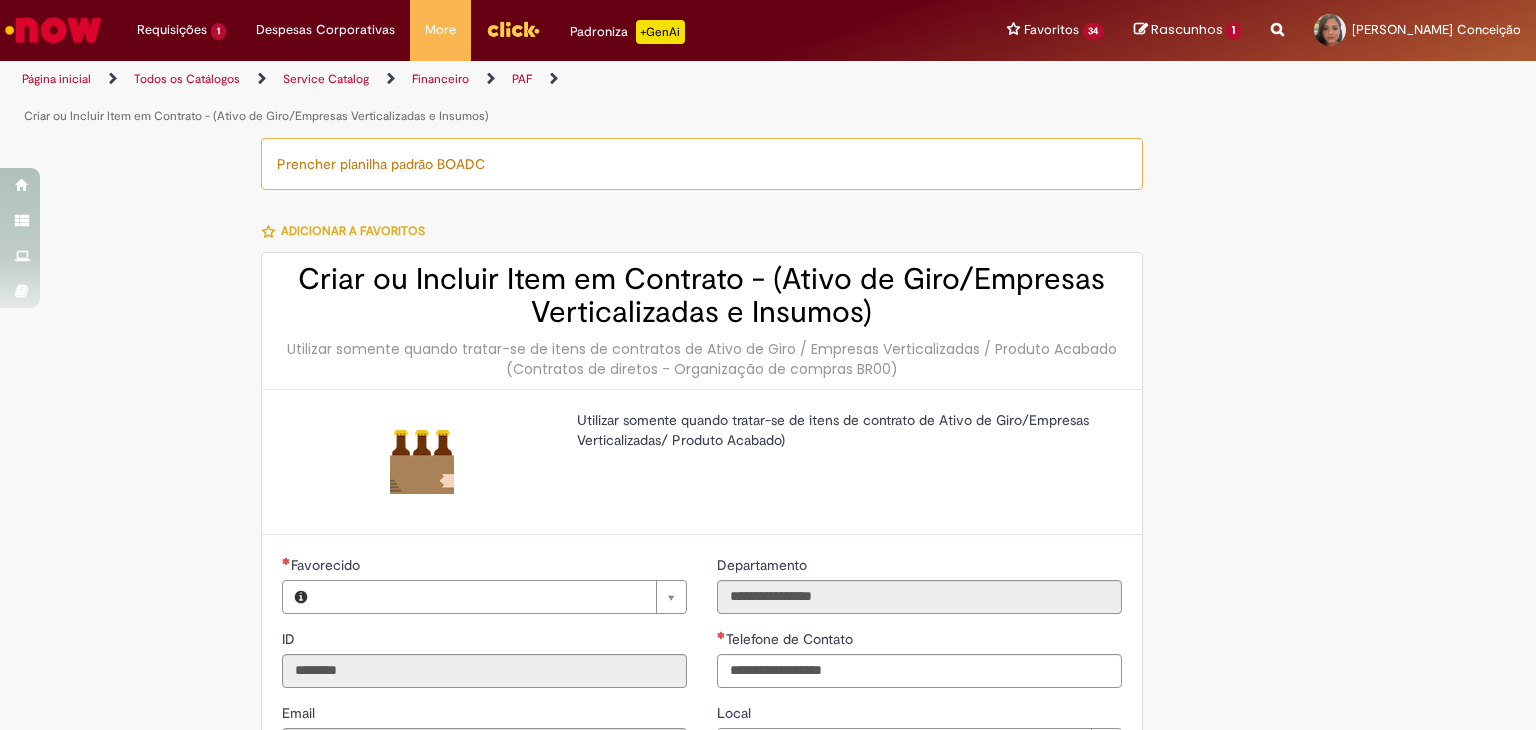 type on "**********" 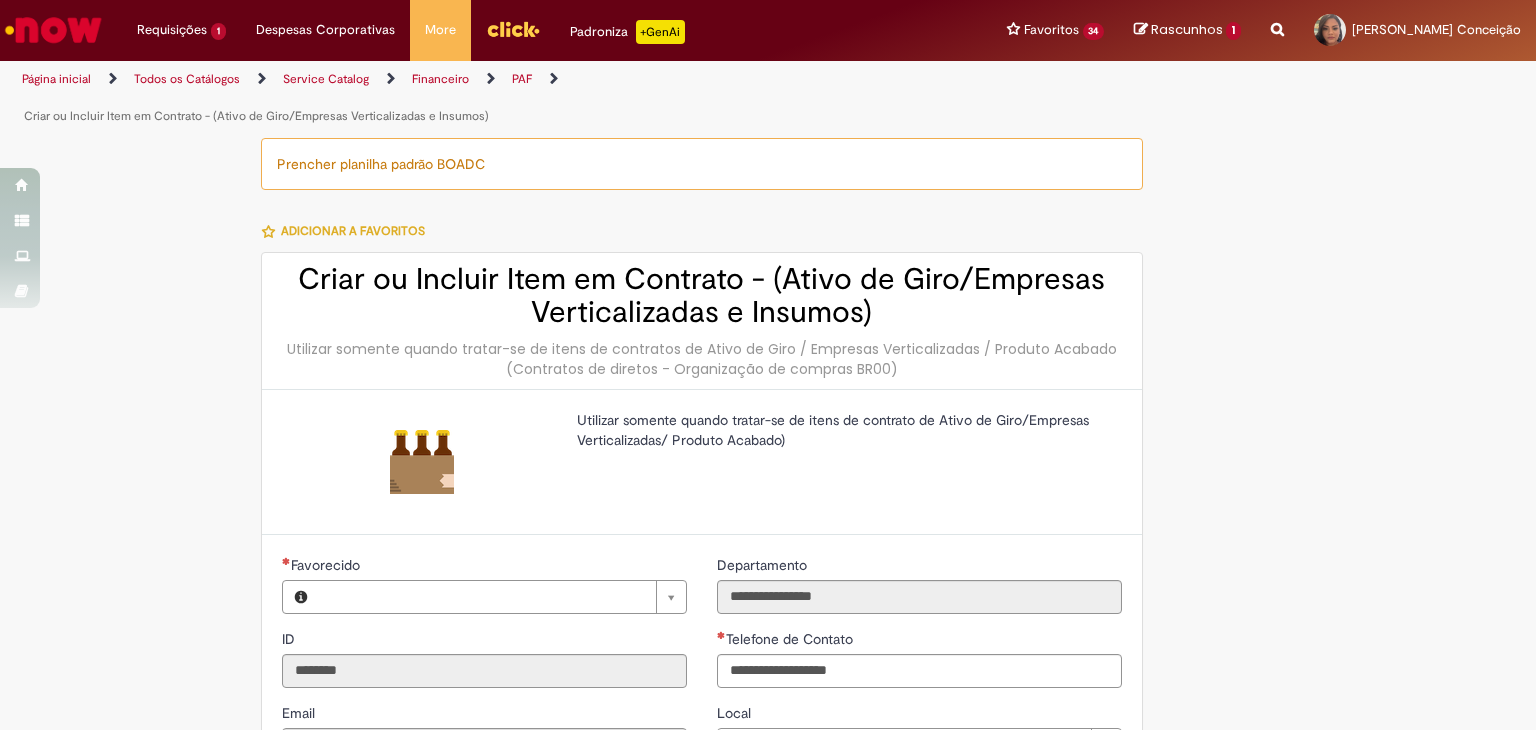 type on "**********" 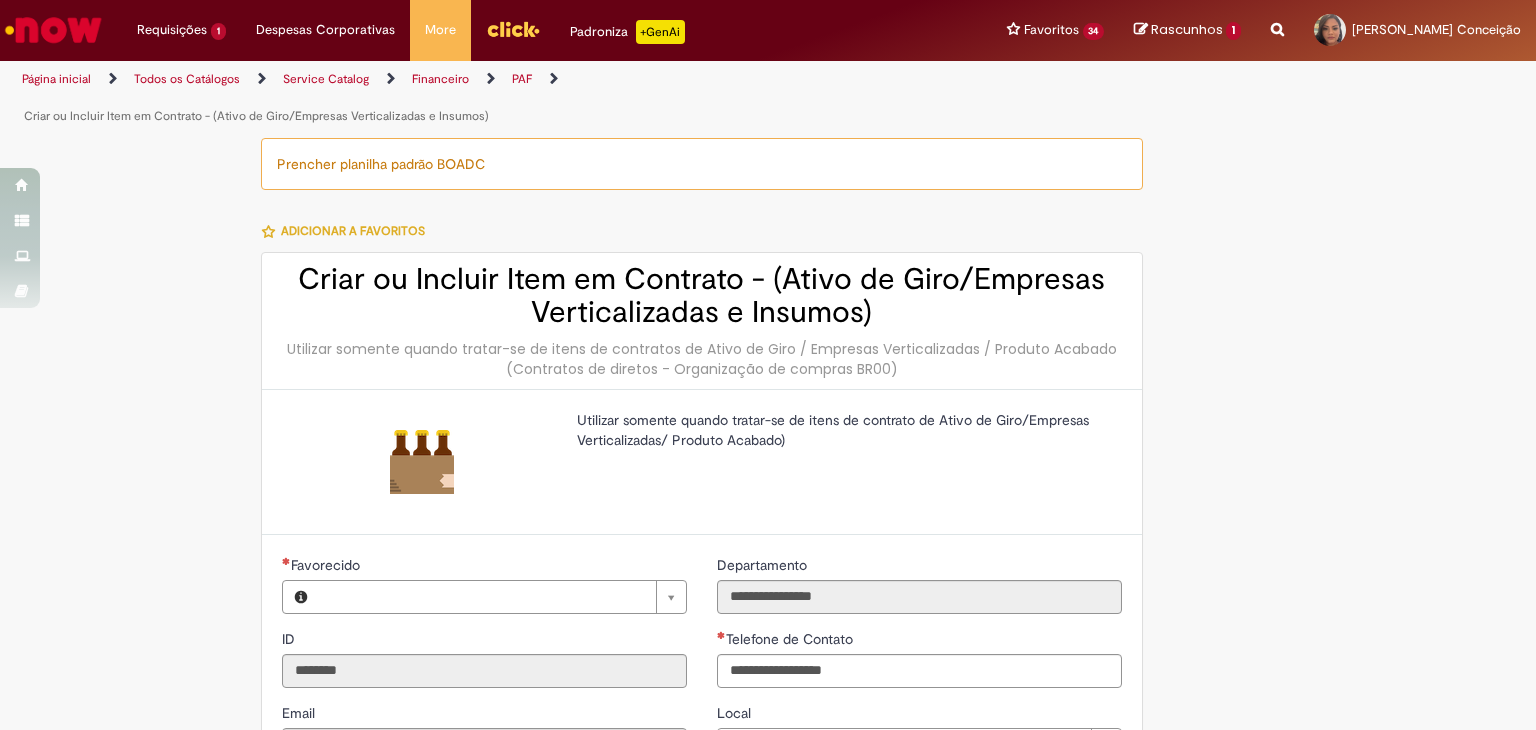 type on "**********" 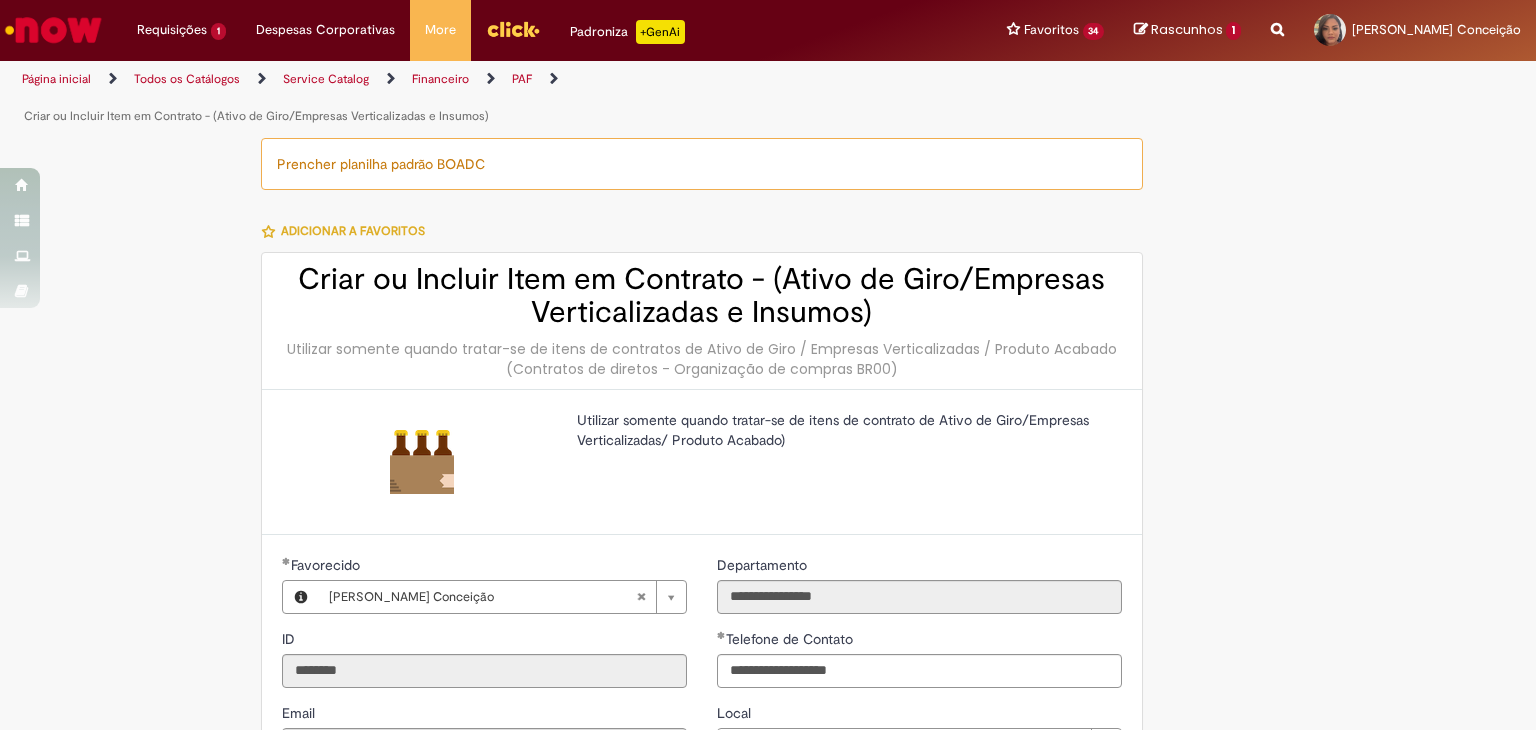 click on "**********" at bounding box center [670, 969] 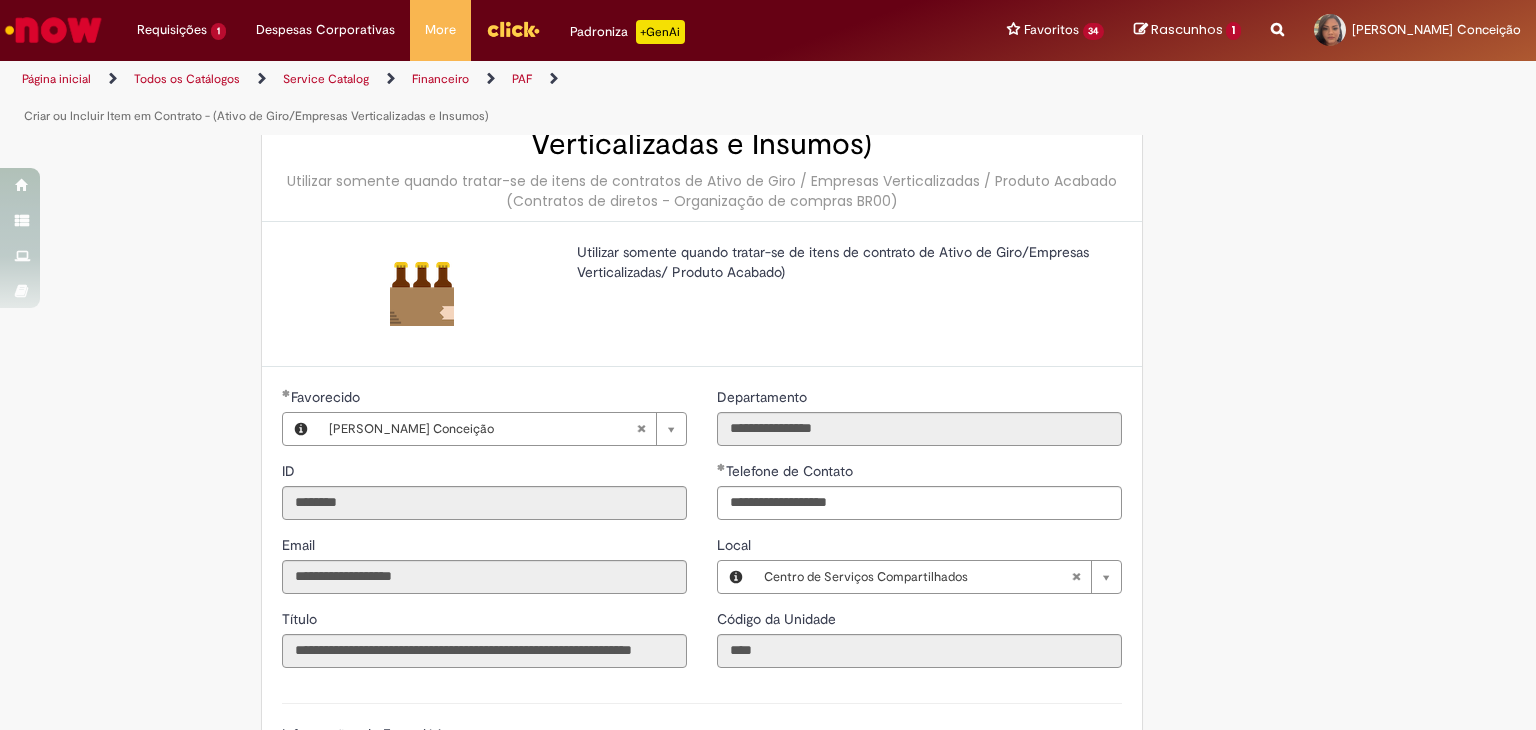 scroll, scrollTop: 0, scrollLeft: 0, axis: both 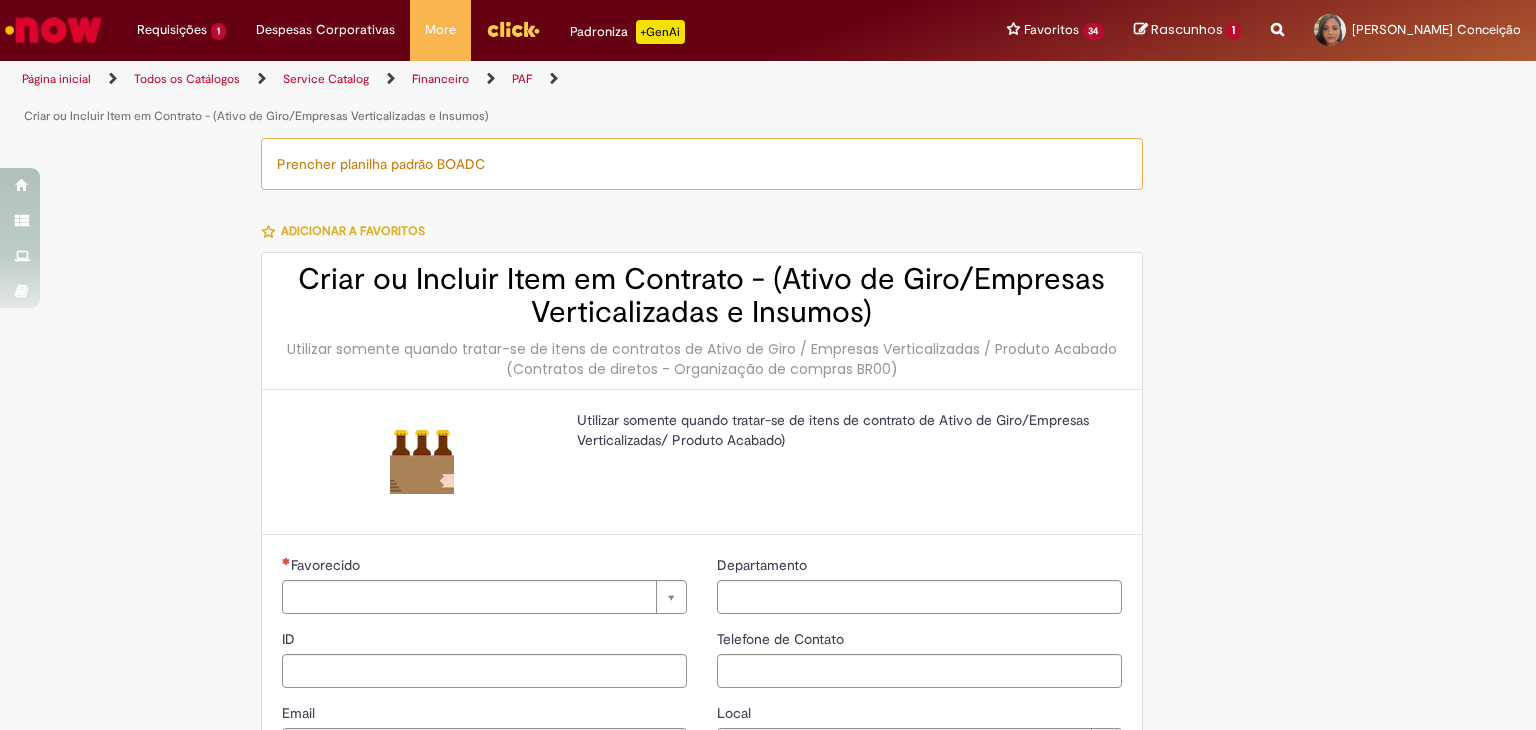 type on "********" 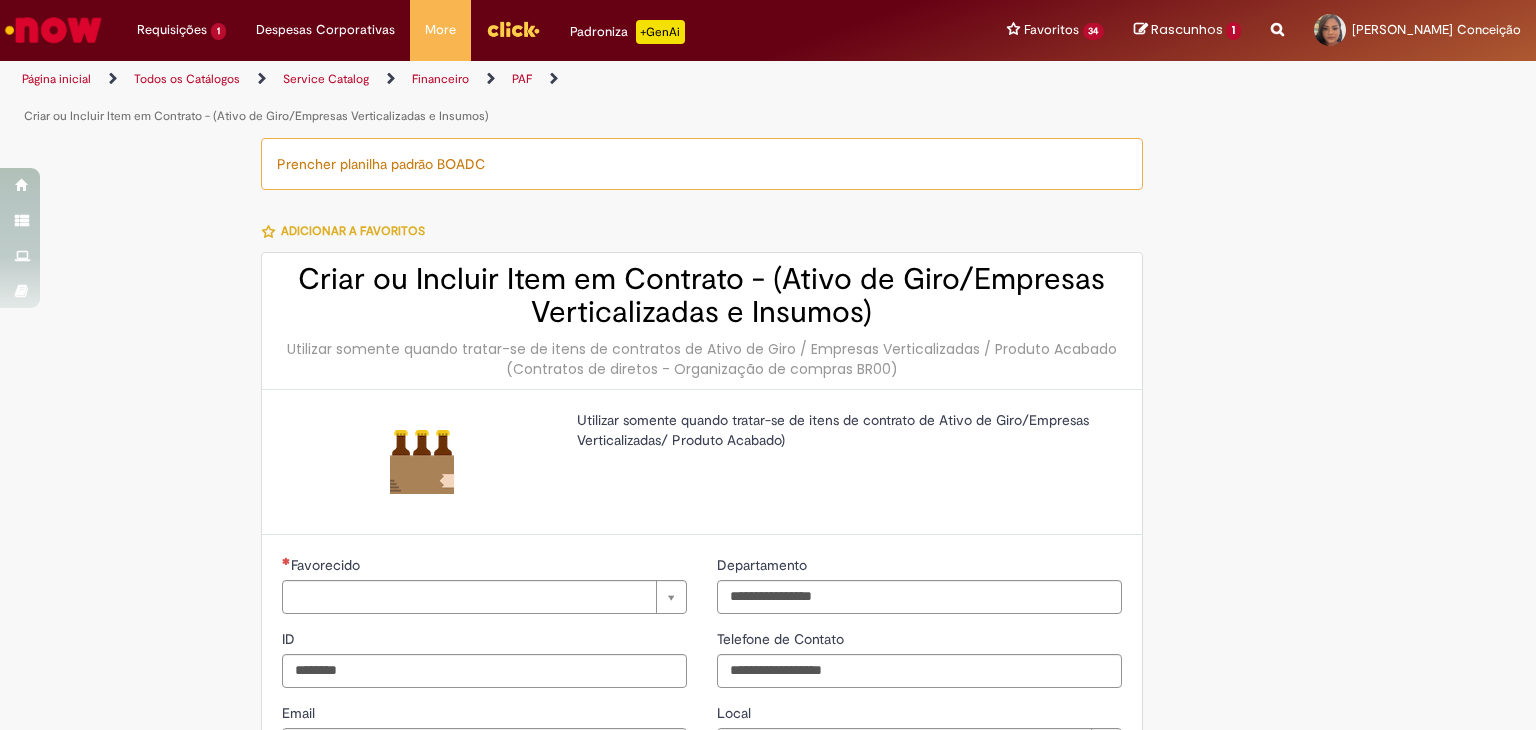 scroll, scrollTop: 0, scrollLeft: 0, axis: both 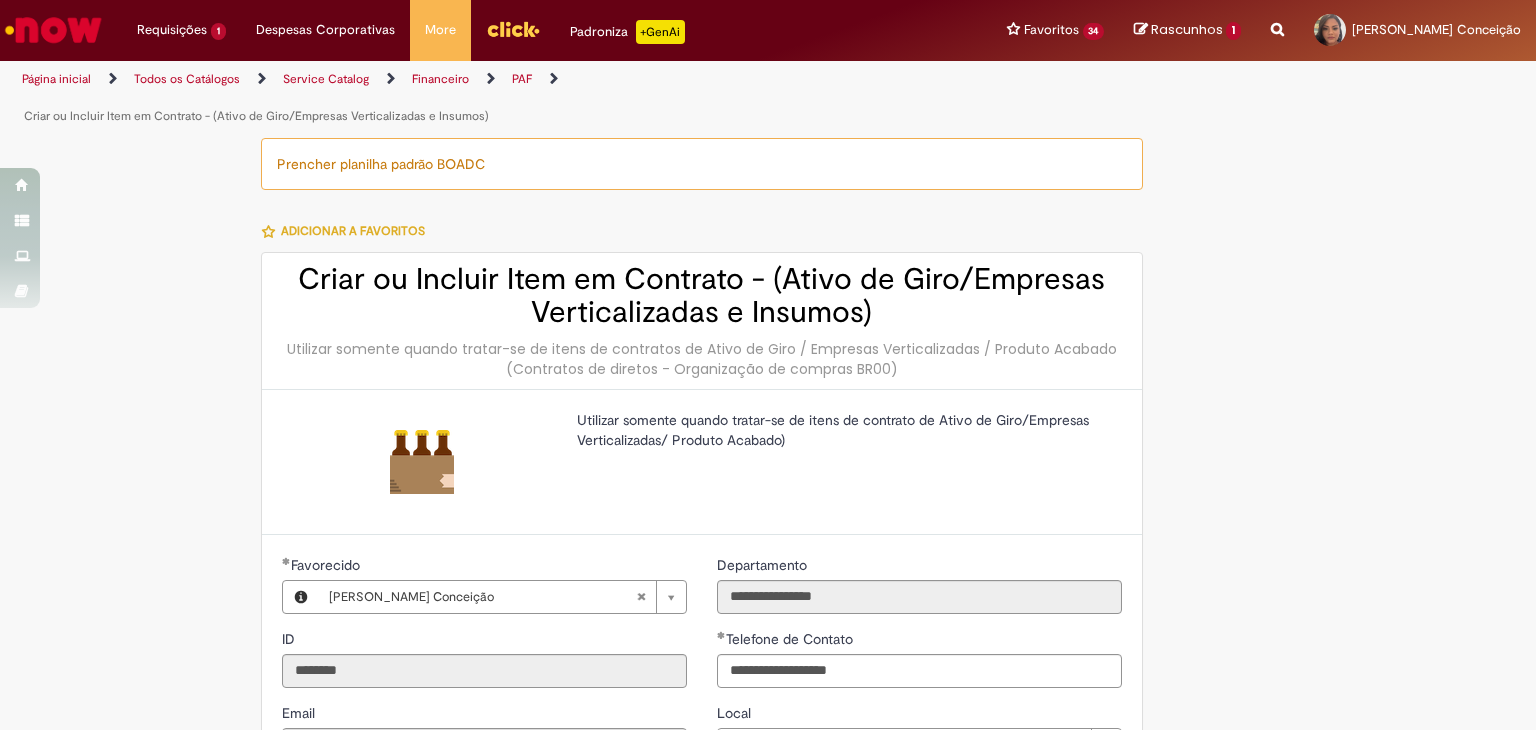 click on "**********" at bounding box center (768, 969) 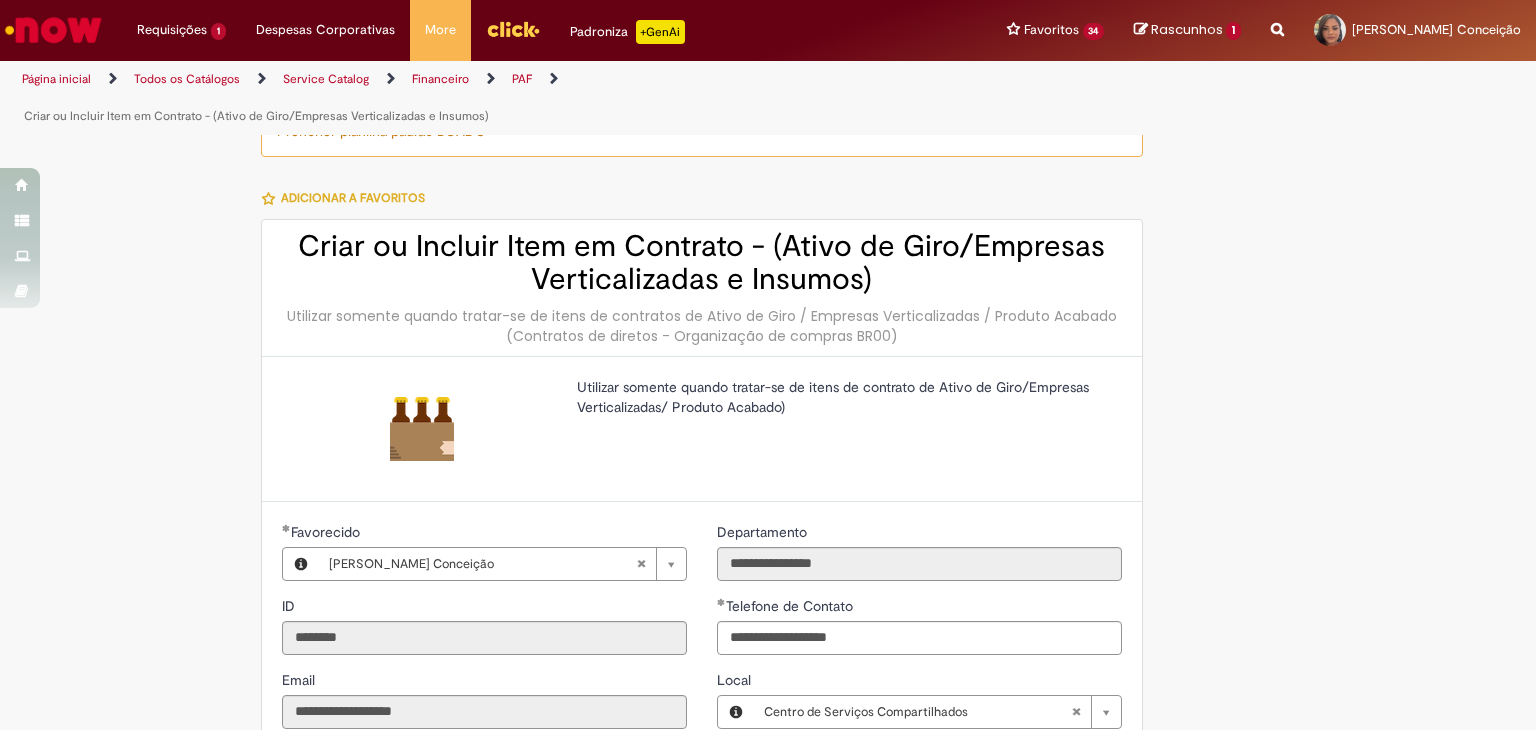 scroll, scrollTop: 0, scrollLeft: 0, axis: both 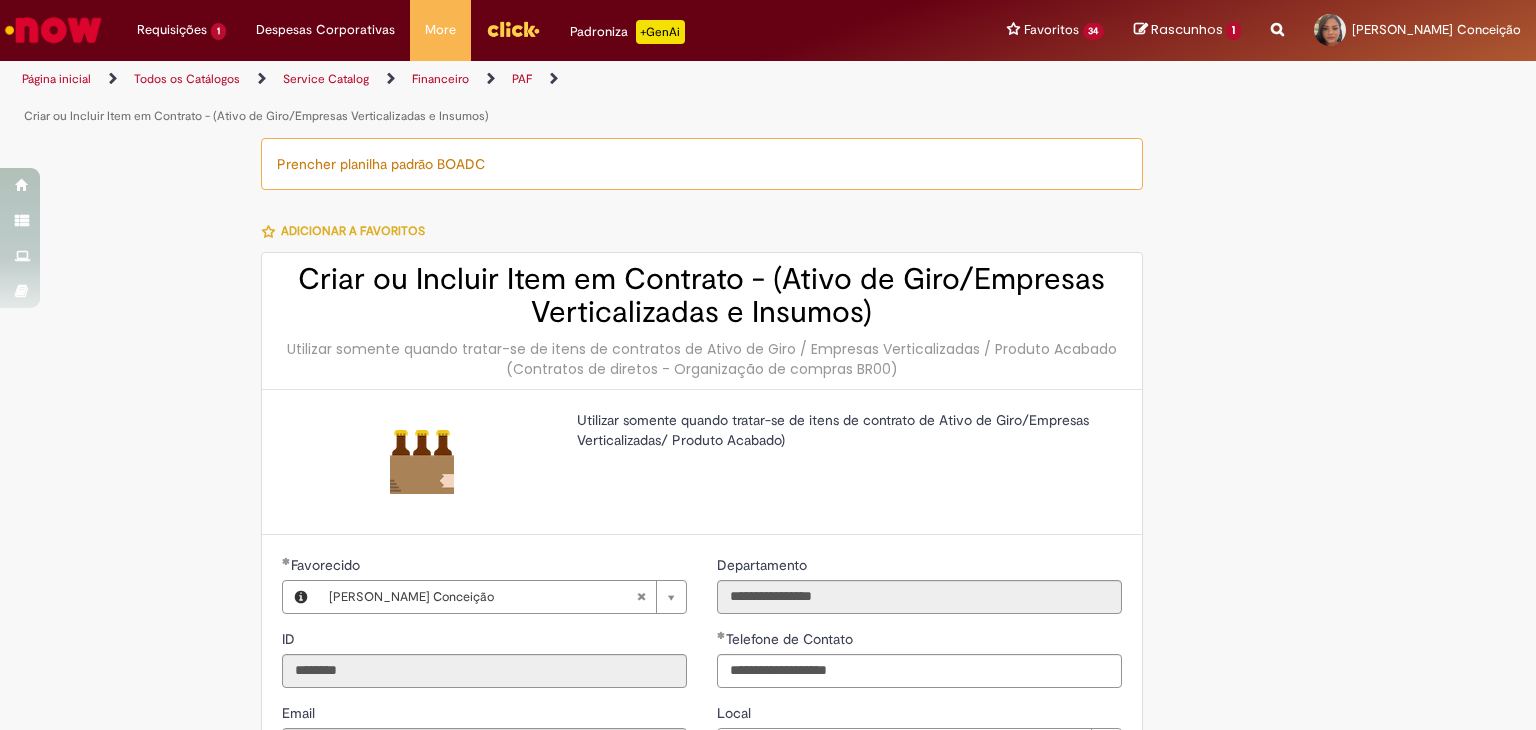 click at bounding box center [268, 232] 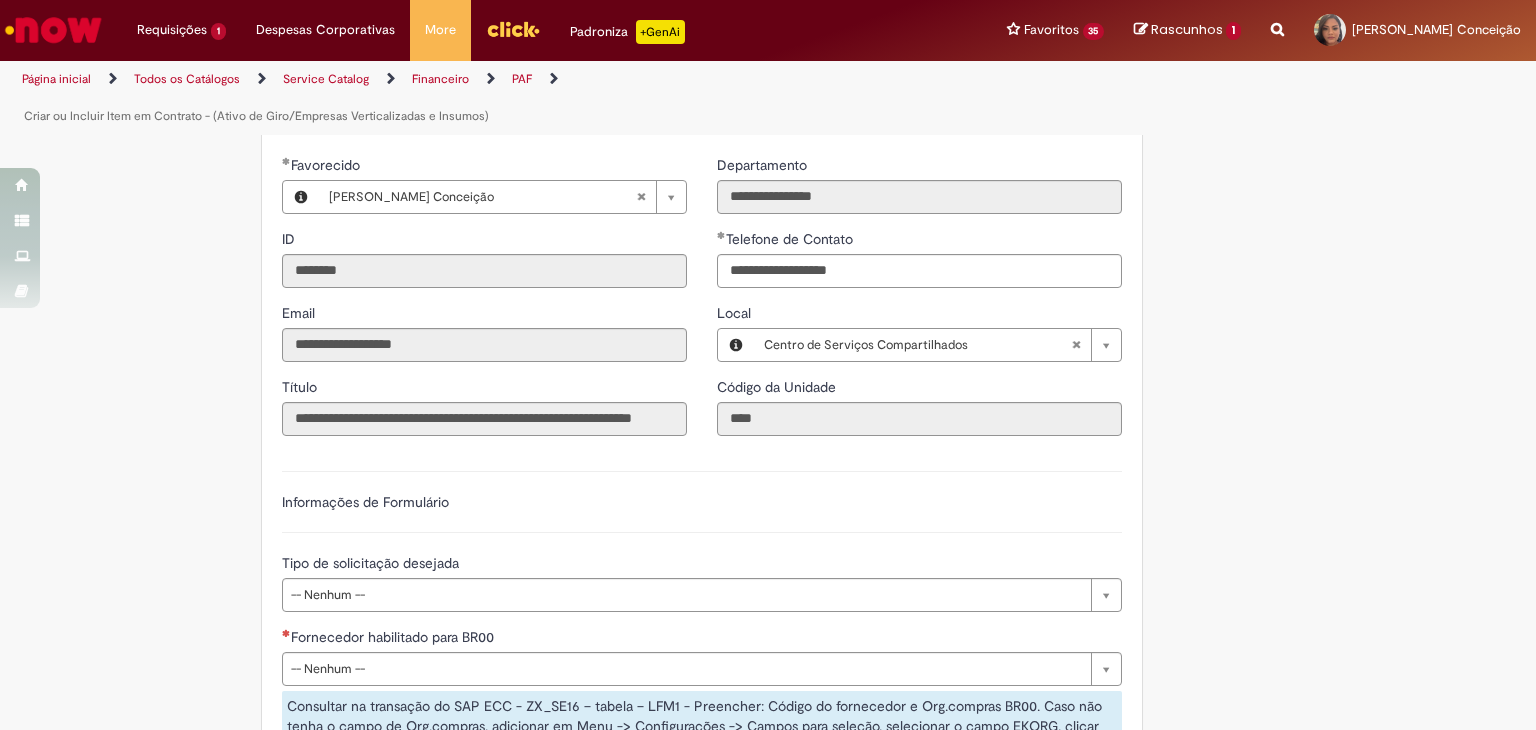 scroll, scrollTop: 200, scrollLeft: 0, axis: vertical 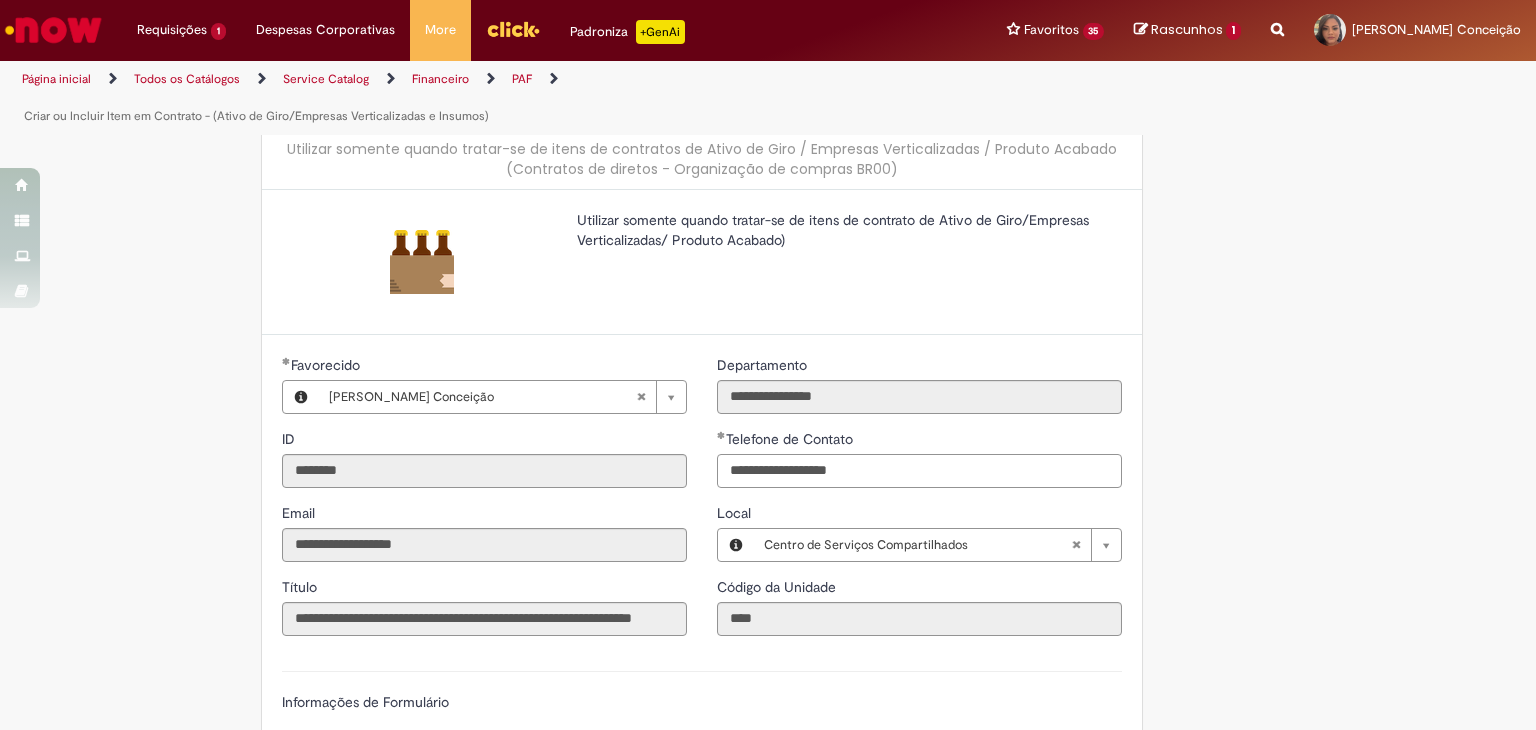drag, startPoint x: 904, startPoint y: 466, endPoint x: 130, endPoint y: 469, distance: 774.0058 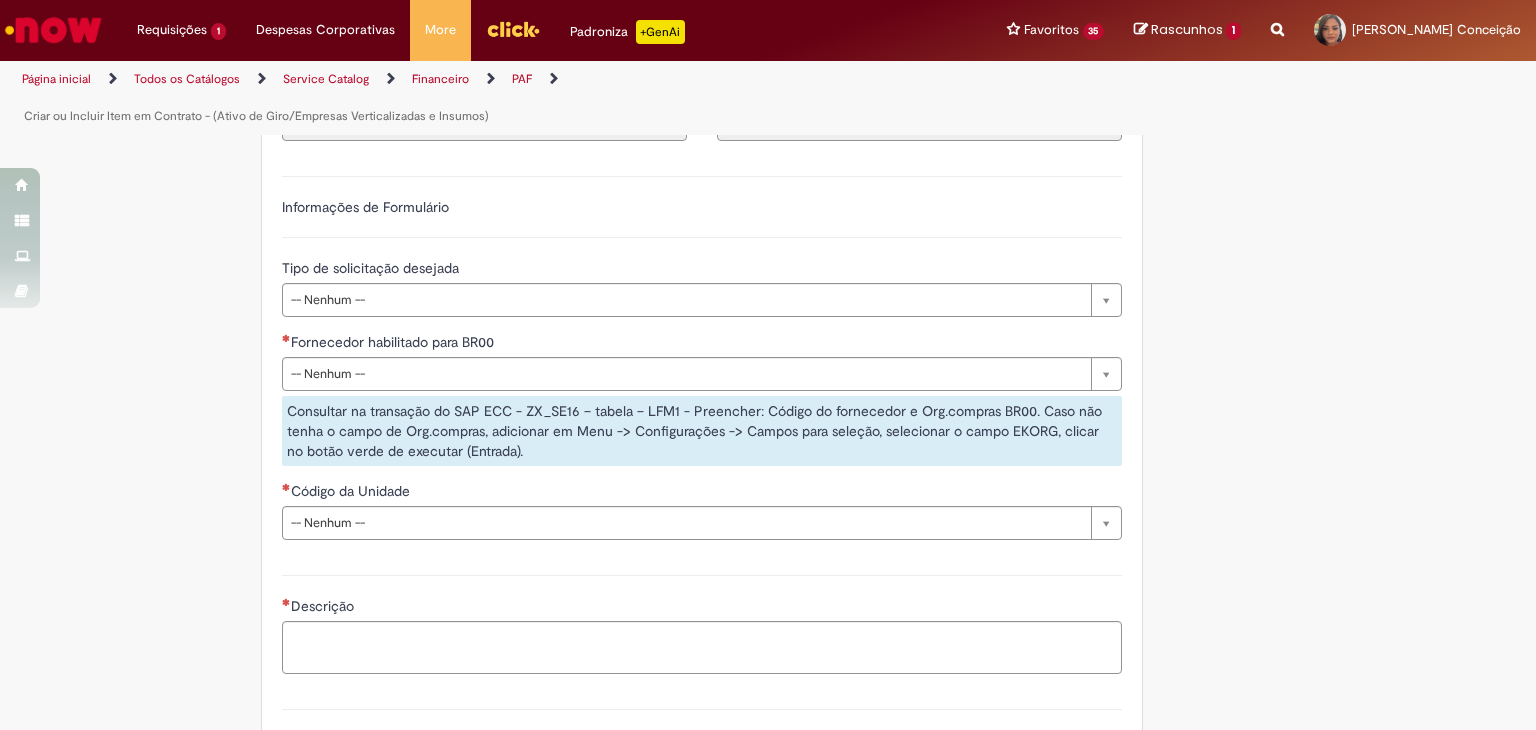 scroll, scrollTop: 700, scrollLeft: 0, axis: vertical 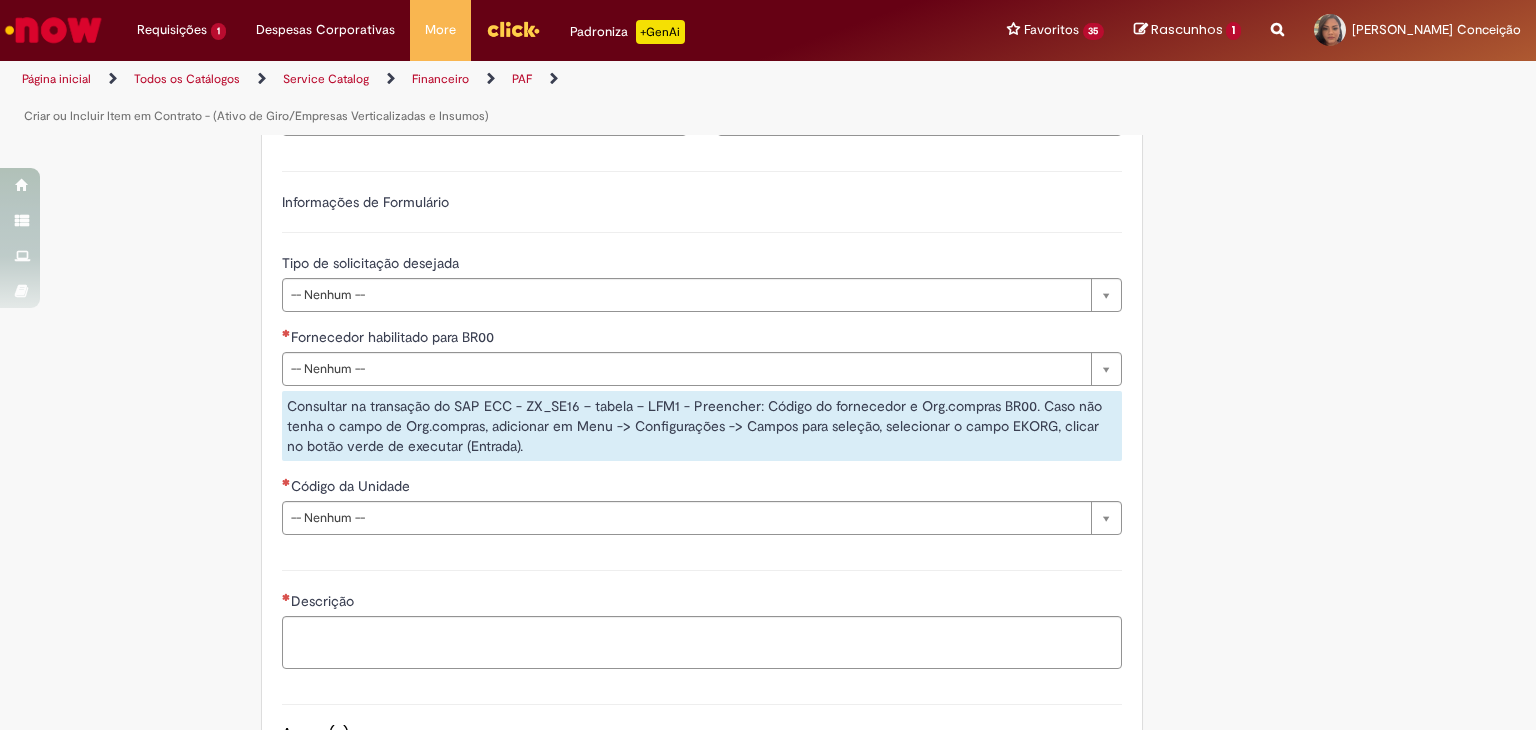 click on "Fornecedor habilitado para BR00" at bounding box center [394, 337] 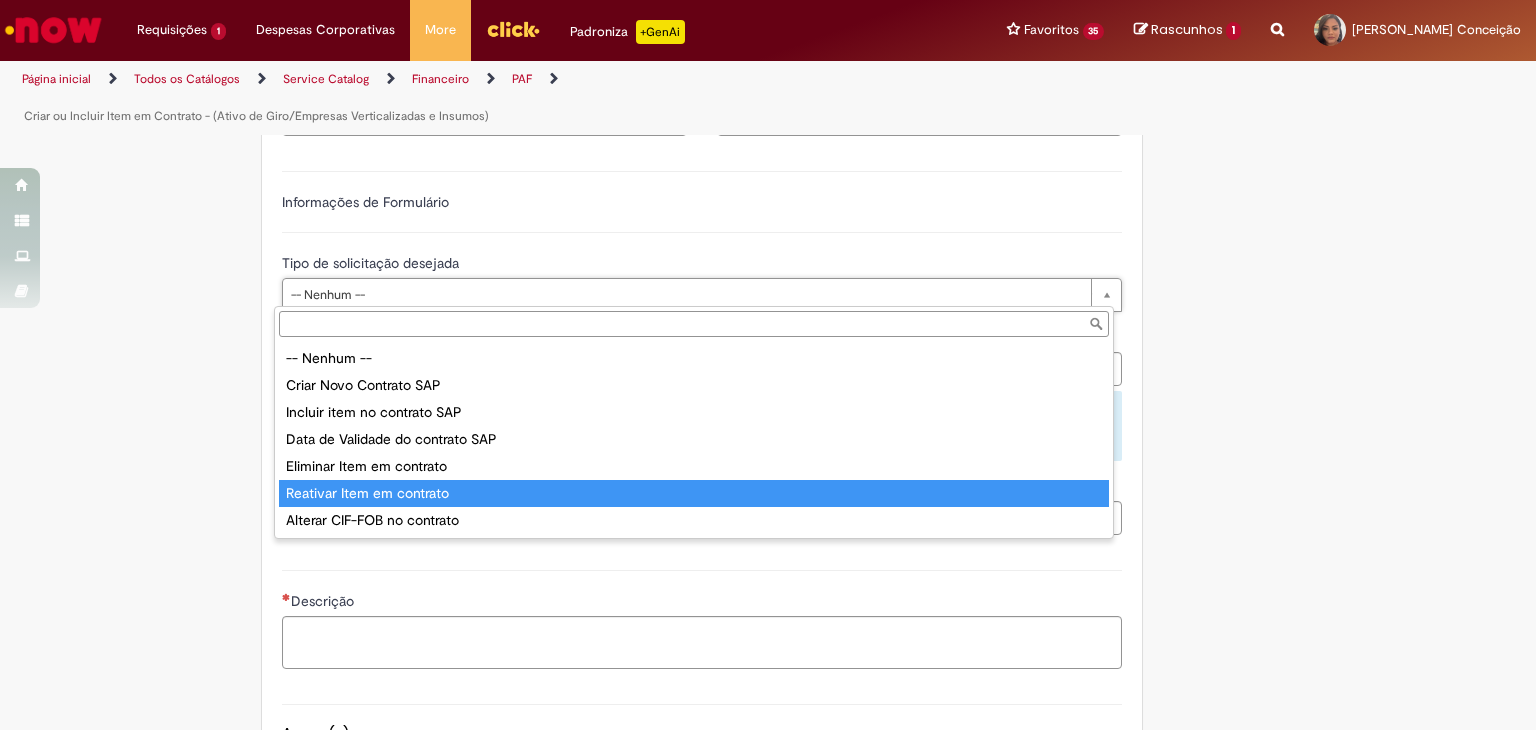 type on "**********" 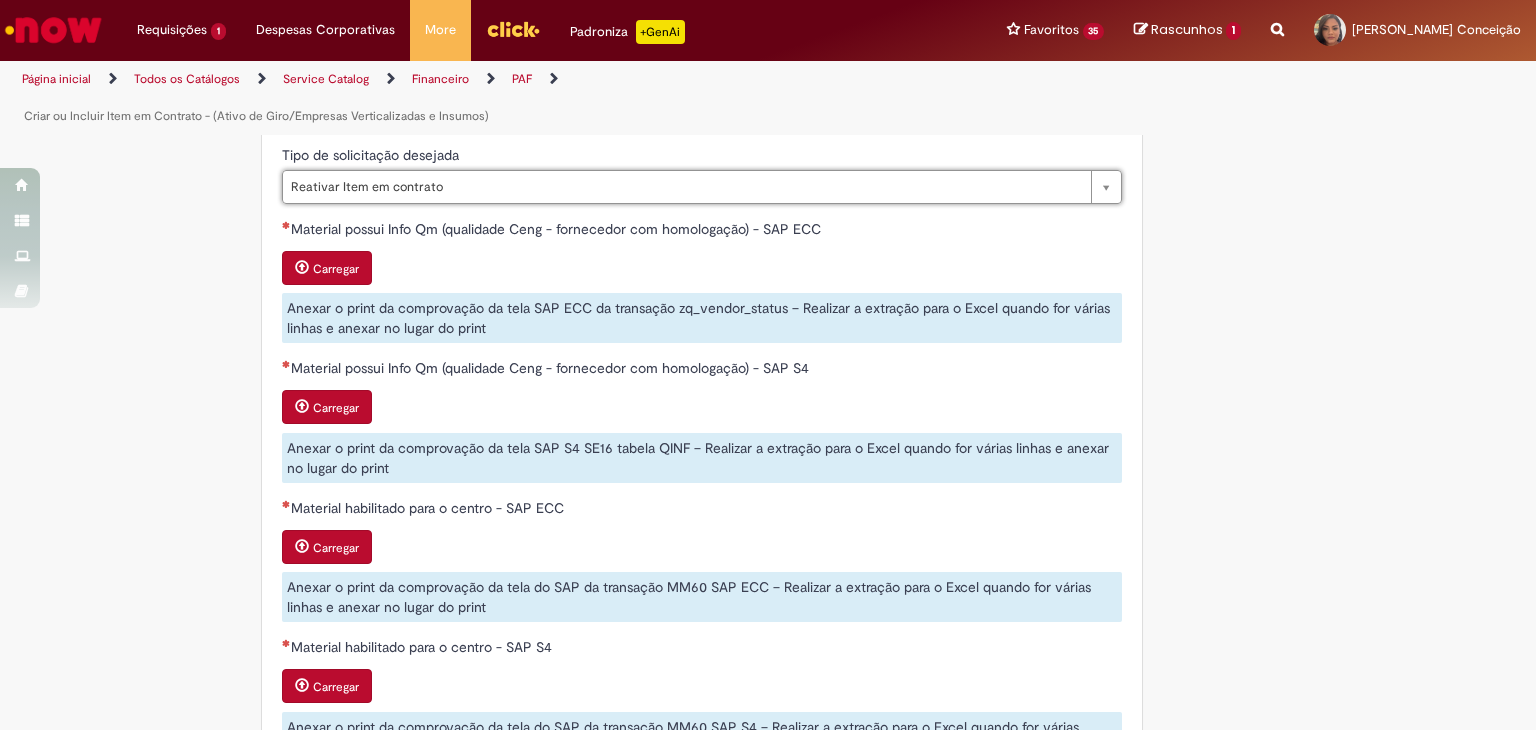 scroll, scrollTop: 800, scrollLeft: 0, axis: vertical 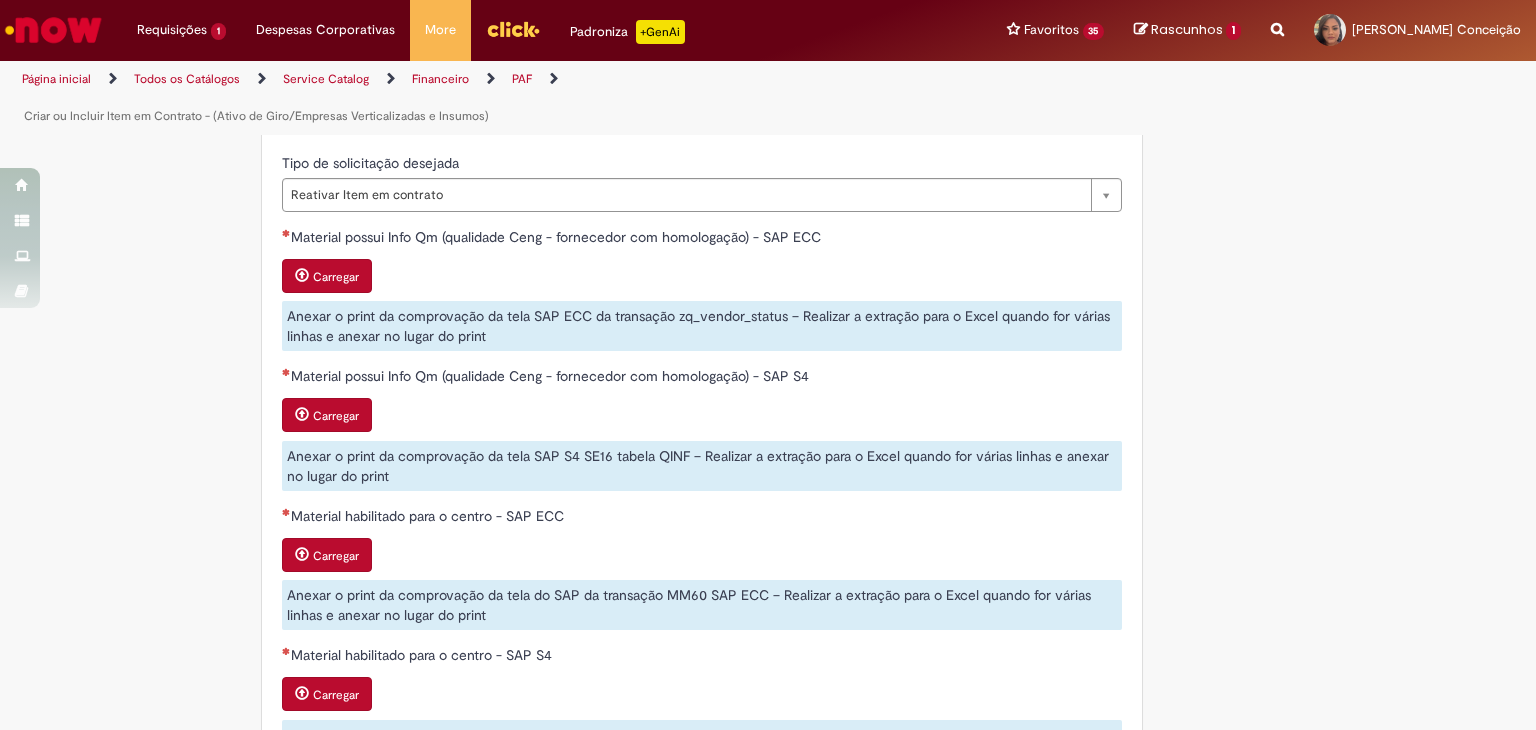 click on "Carregar" at bounding box center [327, 276] 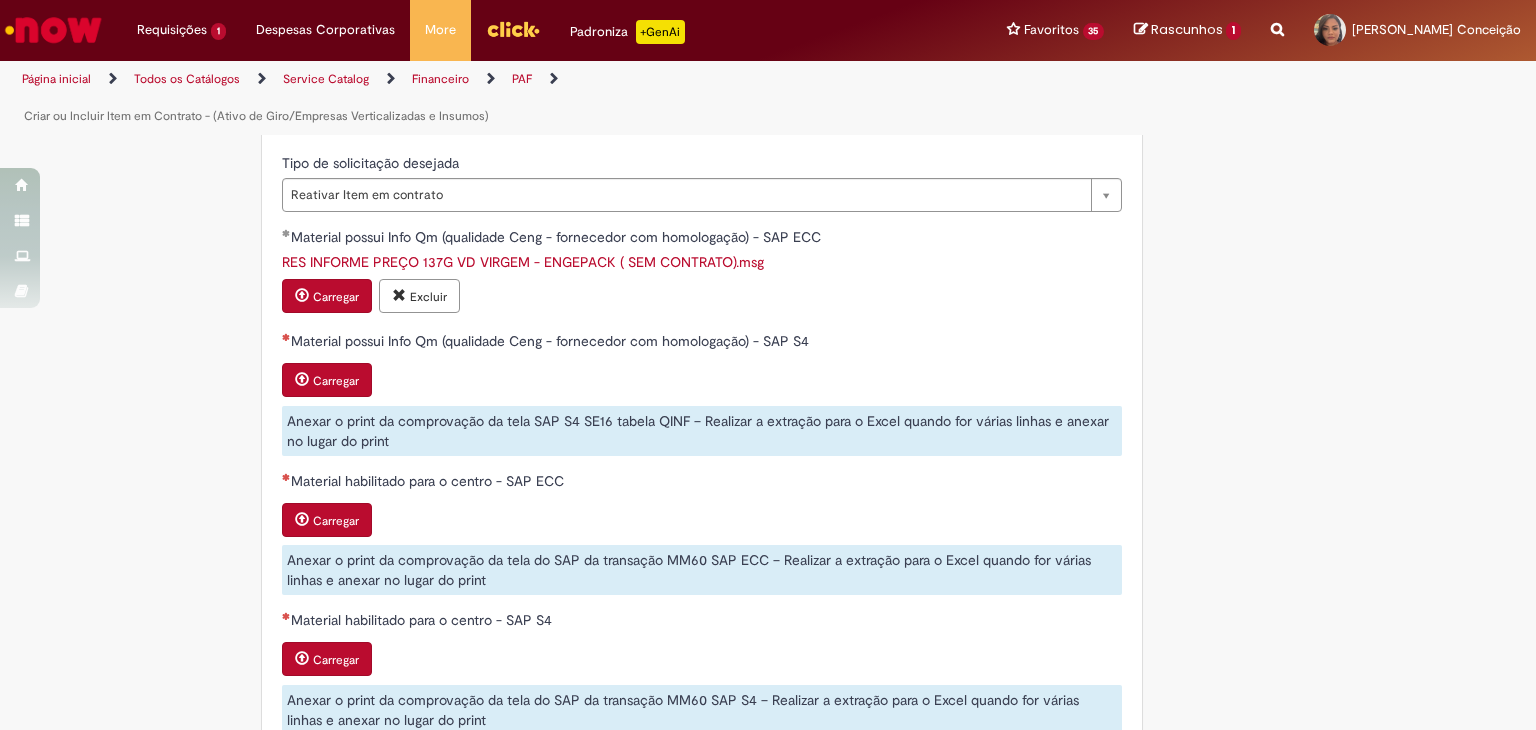click on "Carregar" at bounding box center [336, 381] 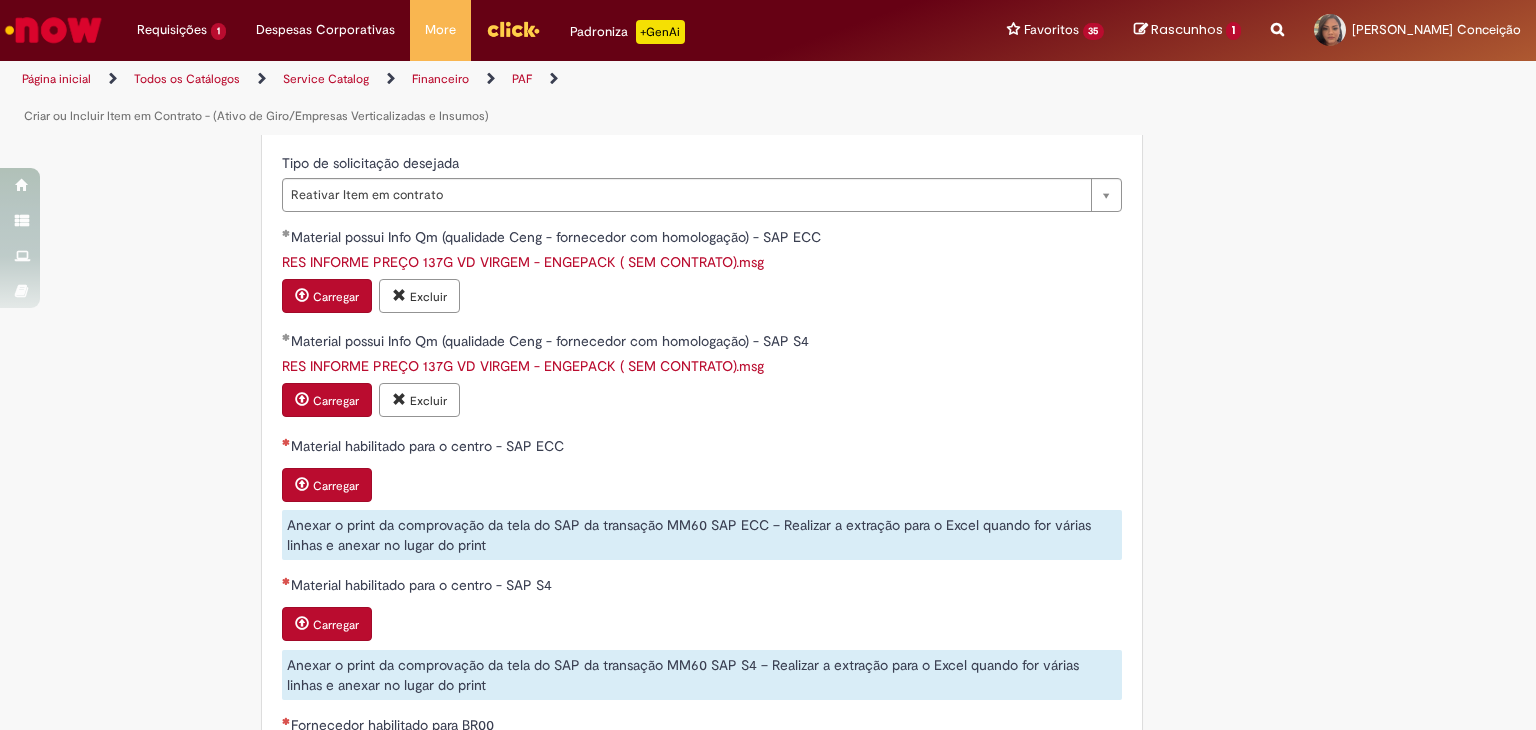 click on "Carregar" at bounding box center (327, 485) 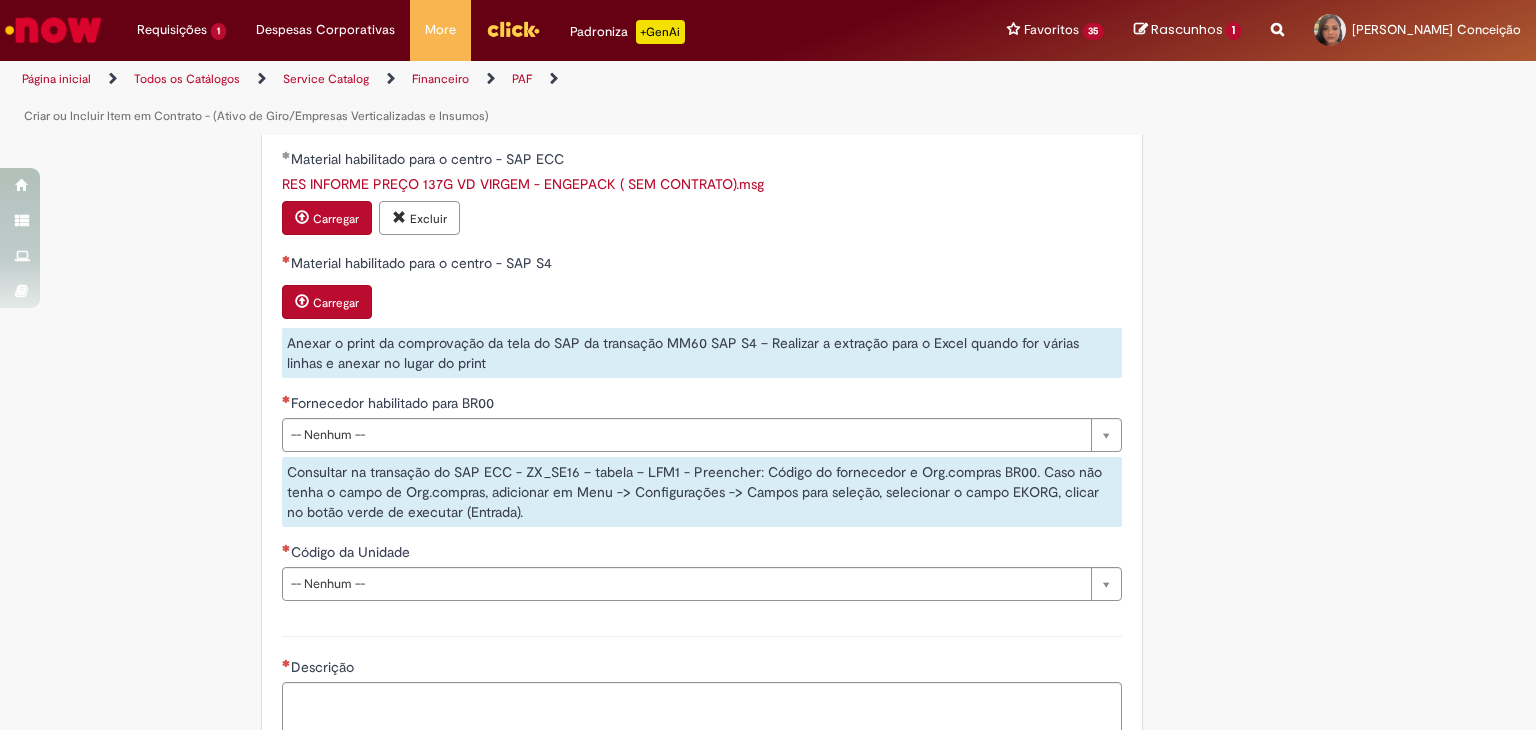 scroll, scrollTop: 1100, scrollLeft: 0, axis: vertical 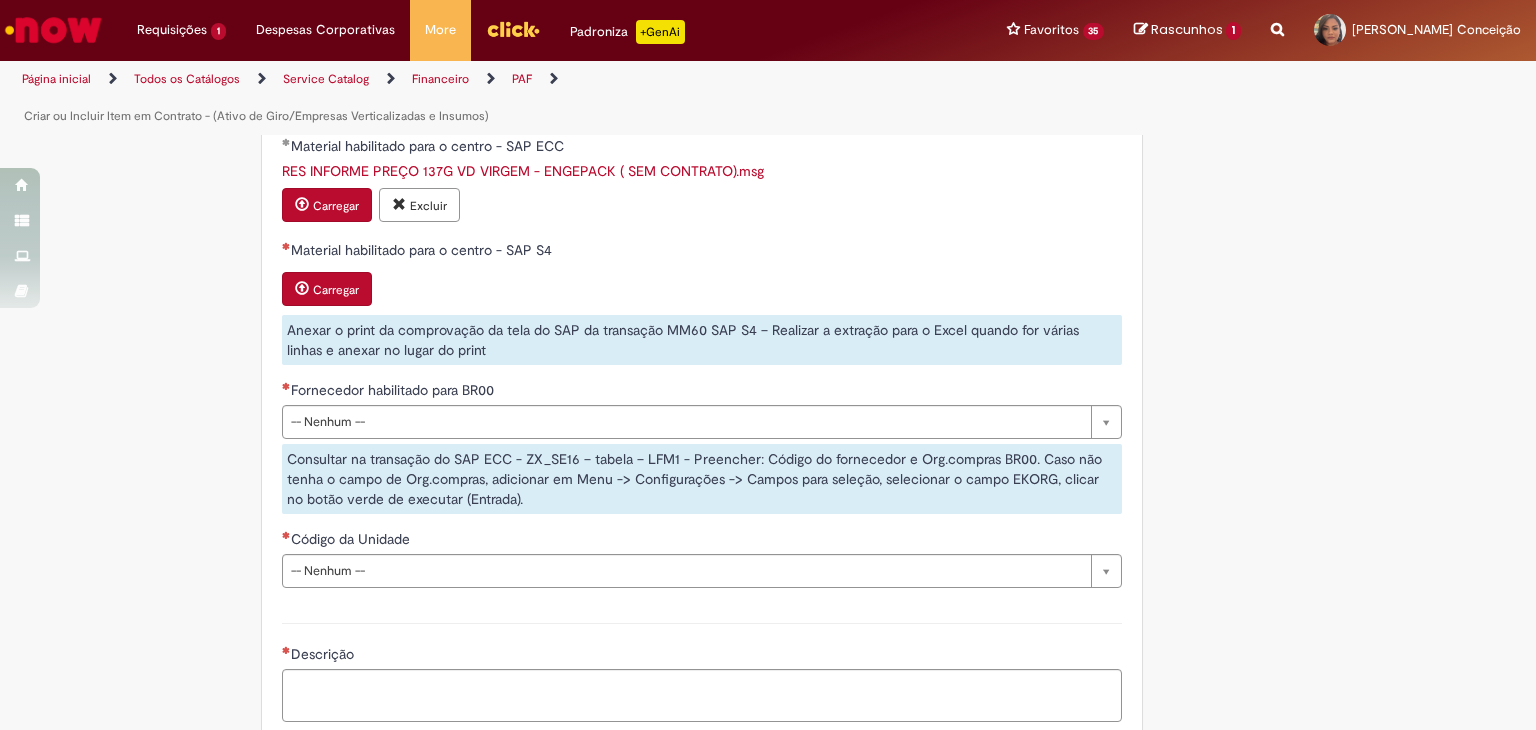 click on "Carregar" at bounding box center [336, 290] 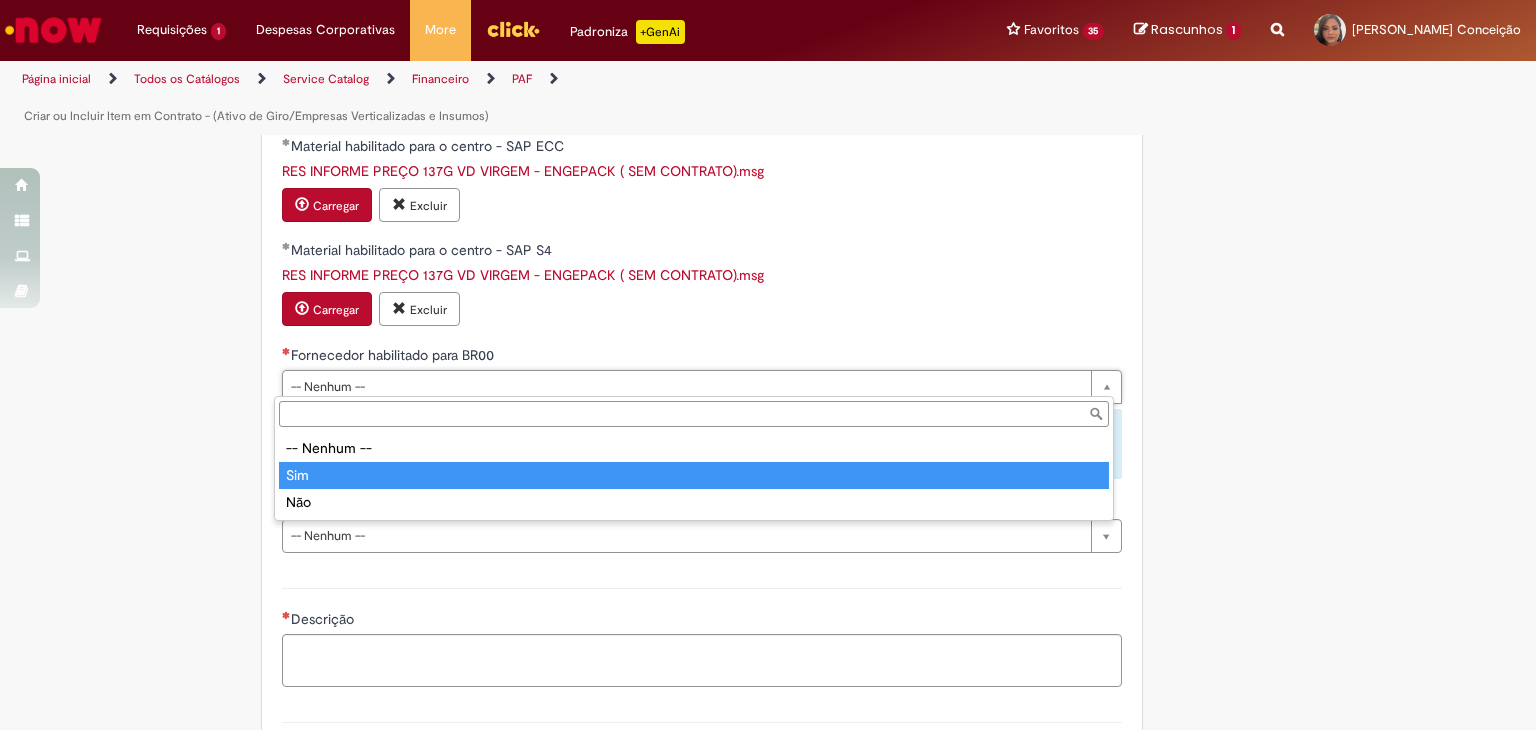 type on "***" 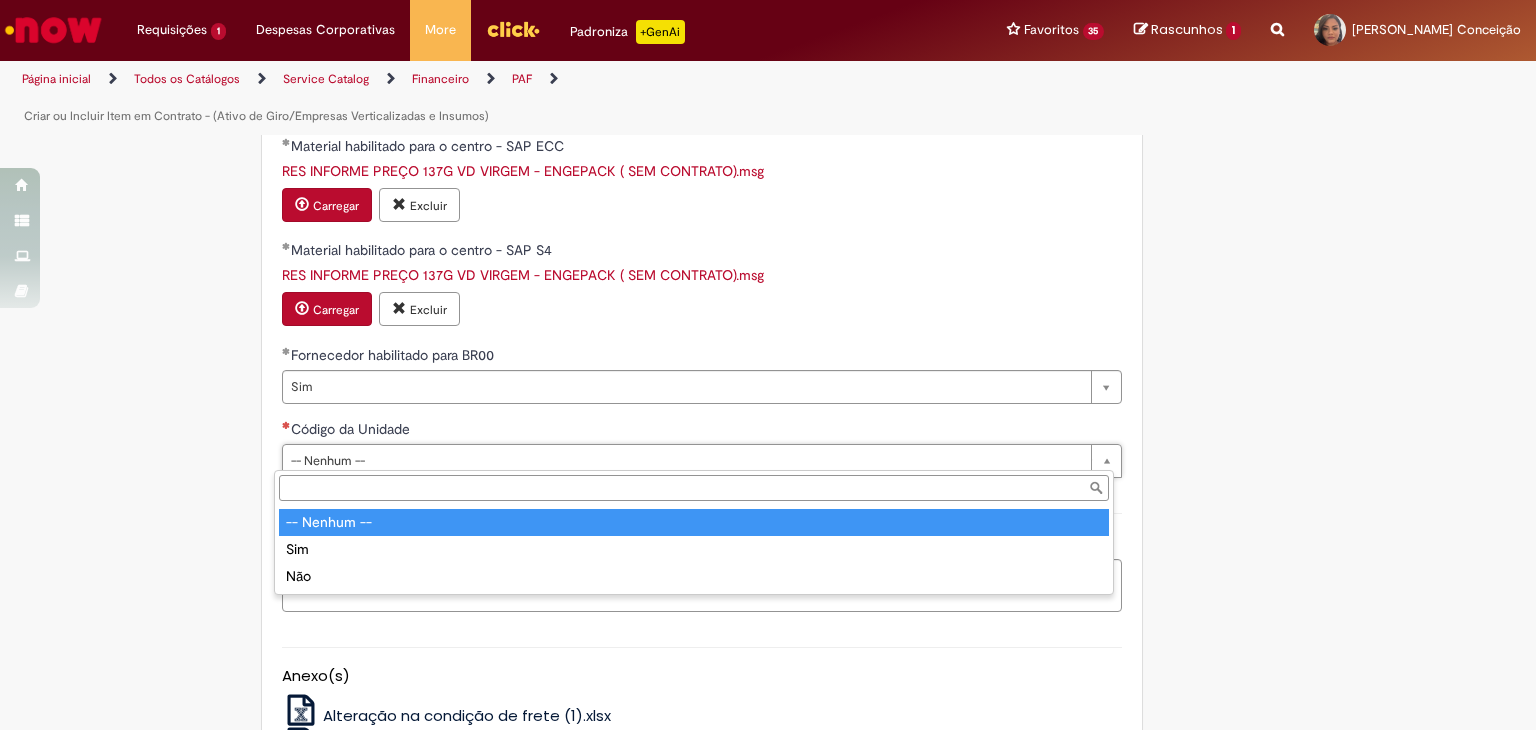 type on "***" 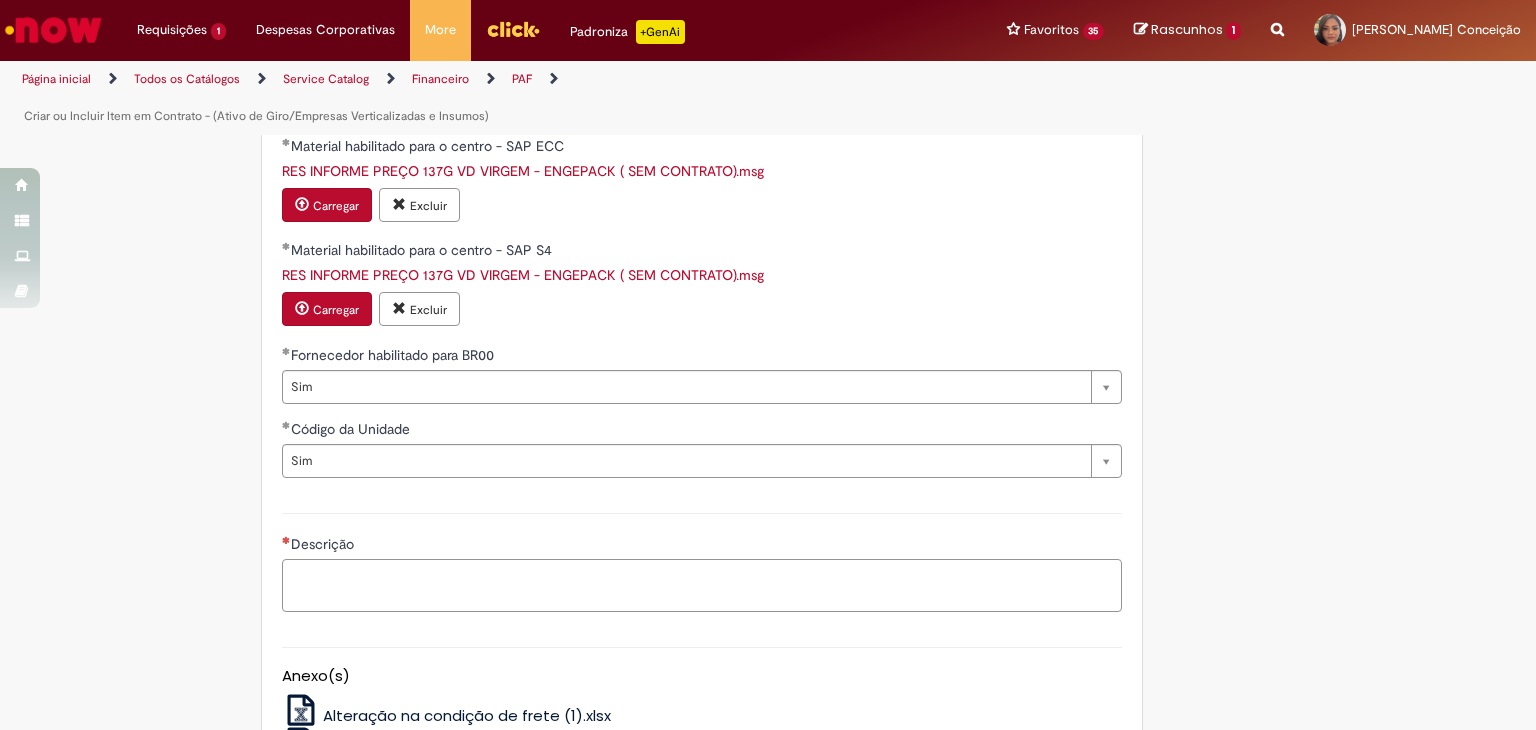 click on "Descrição" at bounding box center (702, 586) 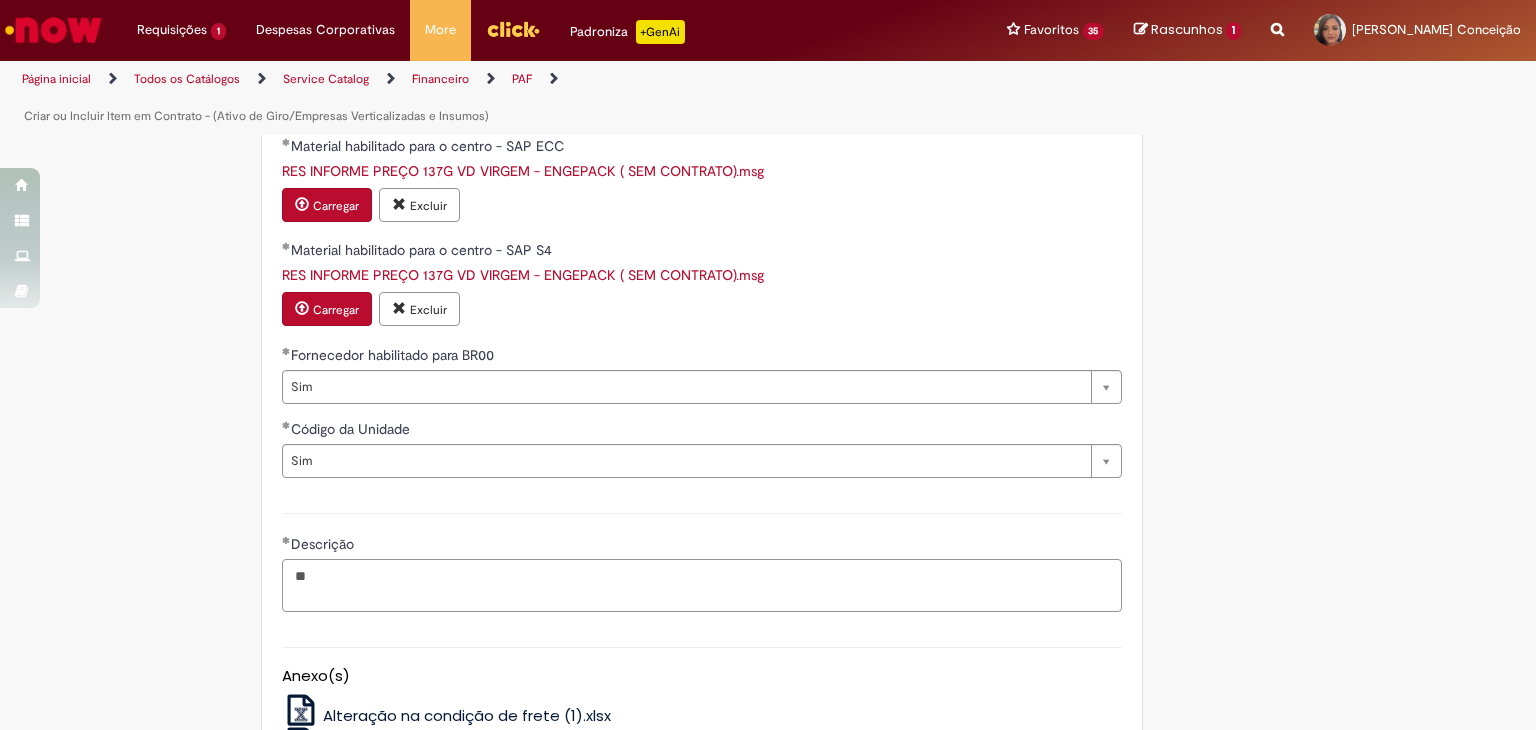 type on "*" 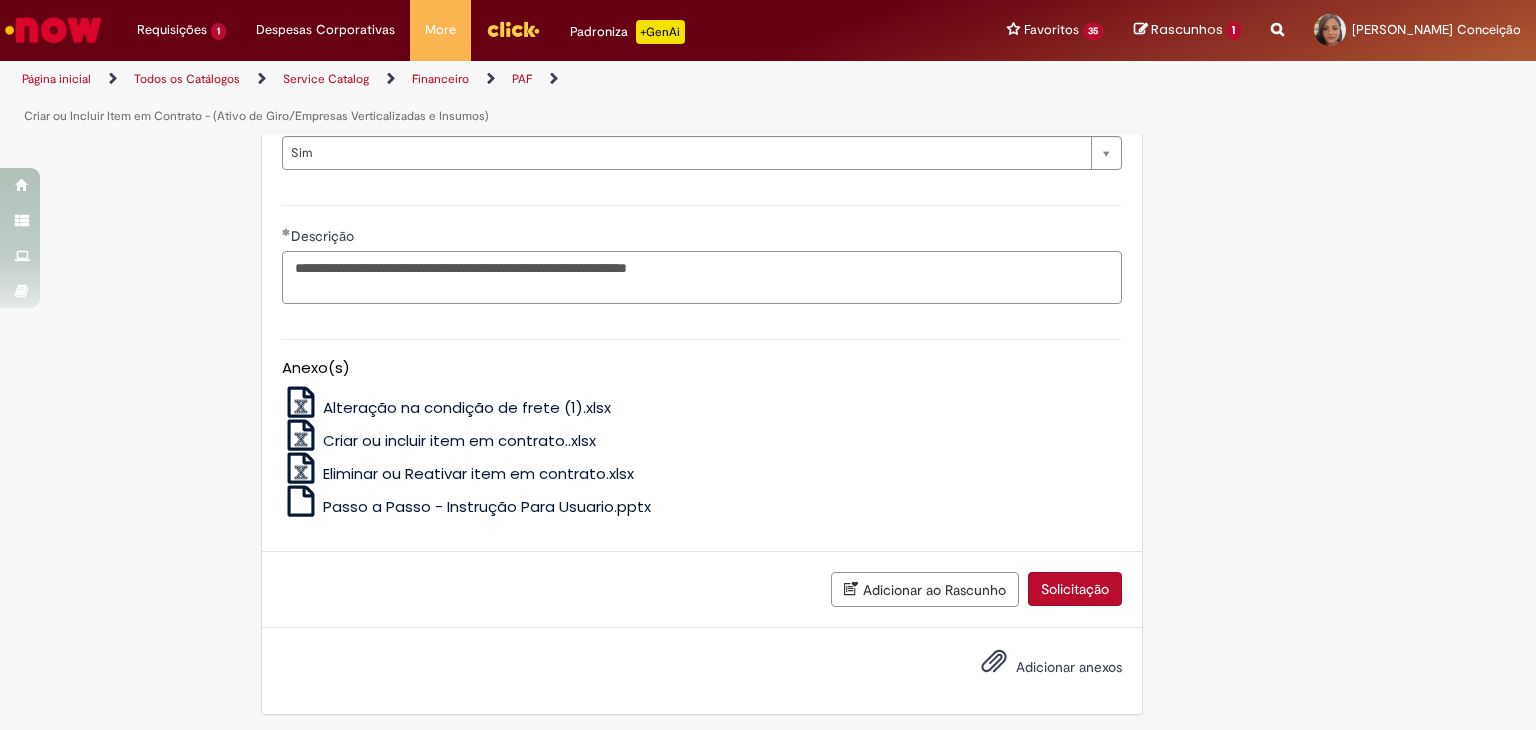 scroll, scrollTop: 1410, scrollLeft: 0, axis: vertical 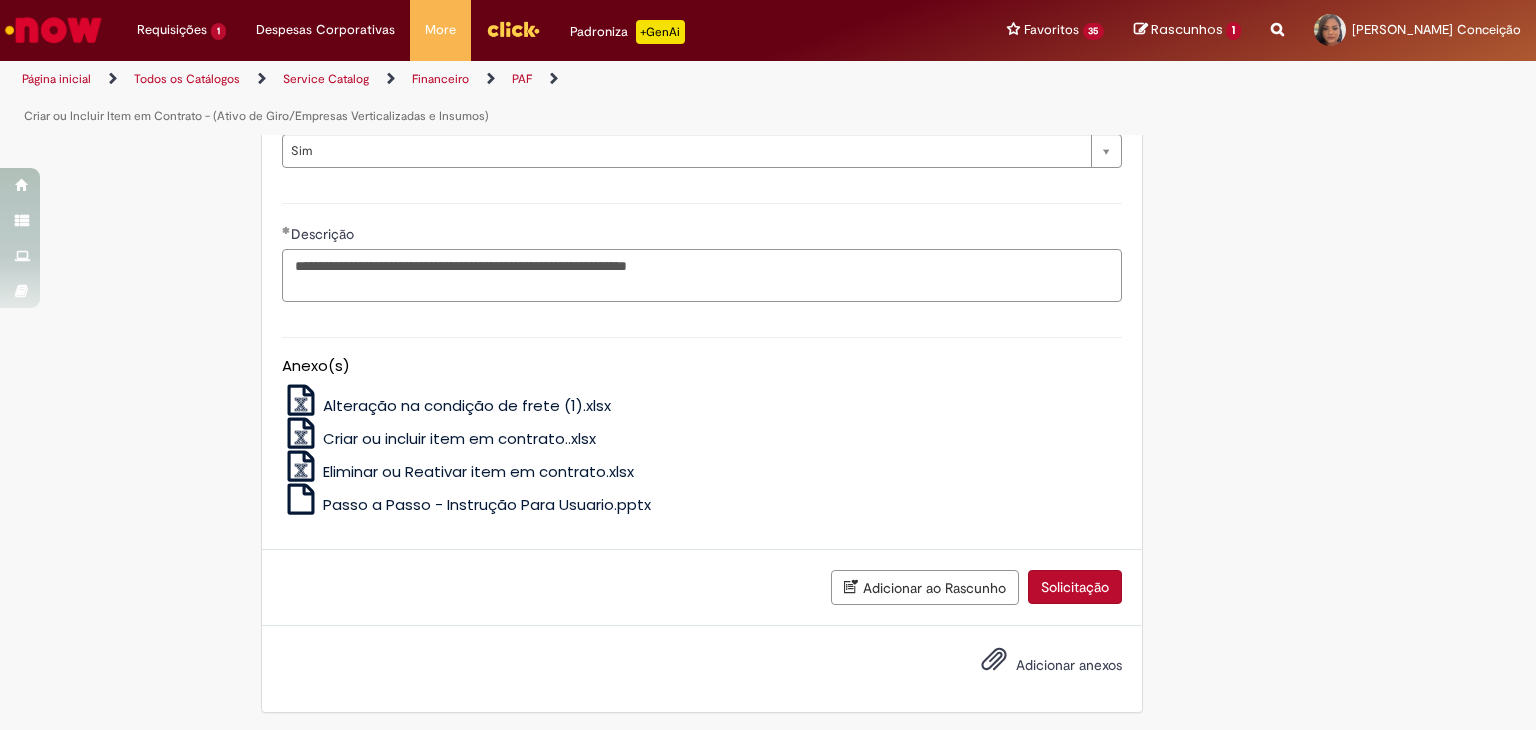 type on "**********" 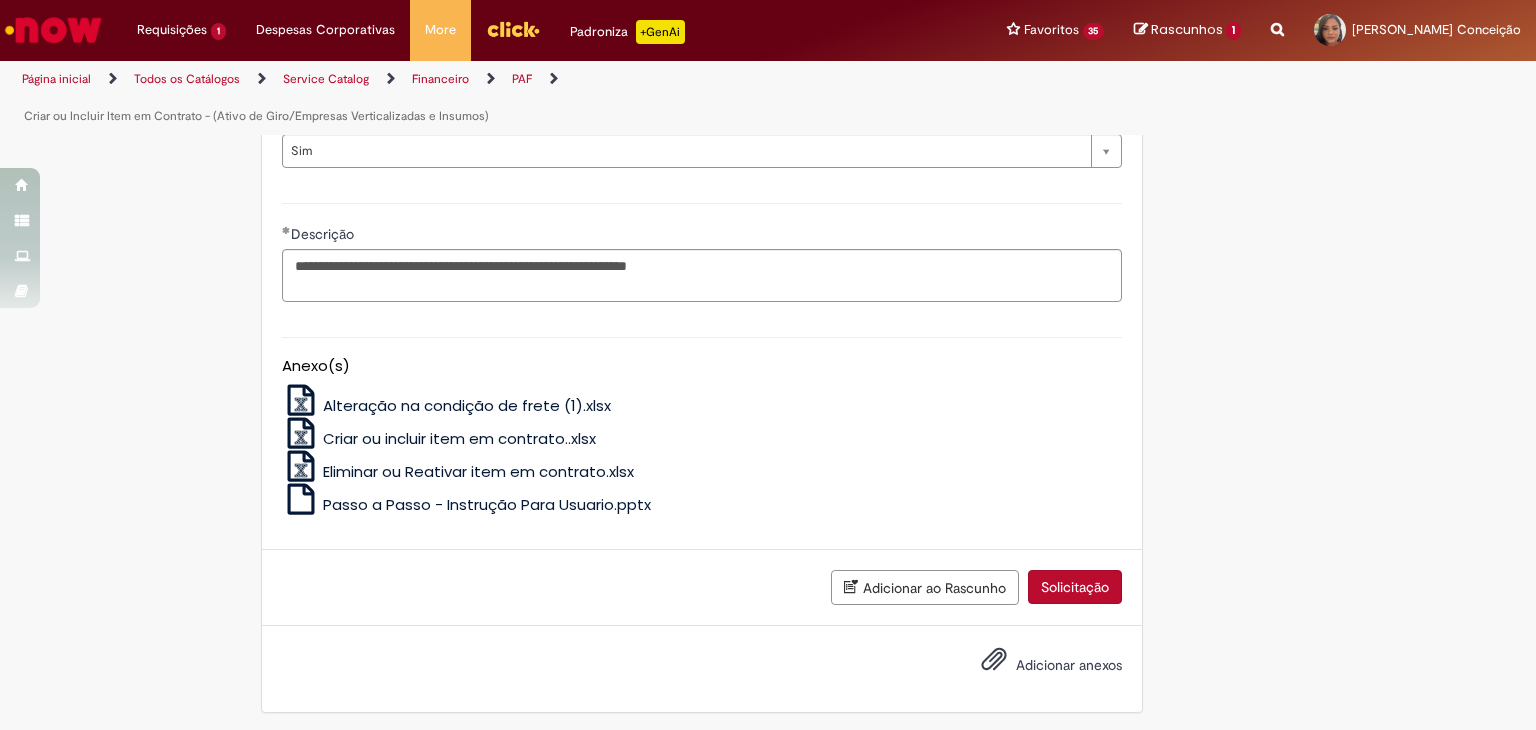 click at bounding box center [994, 660] 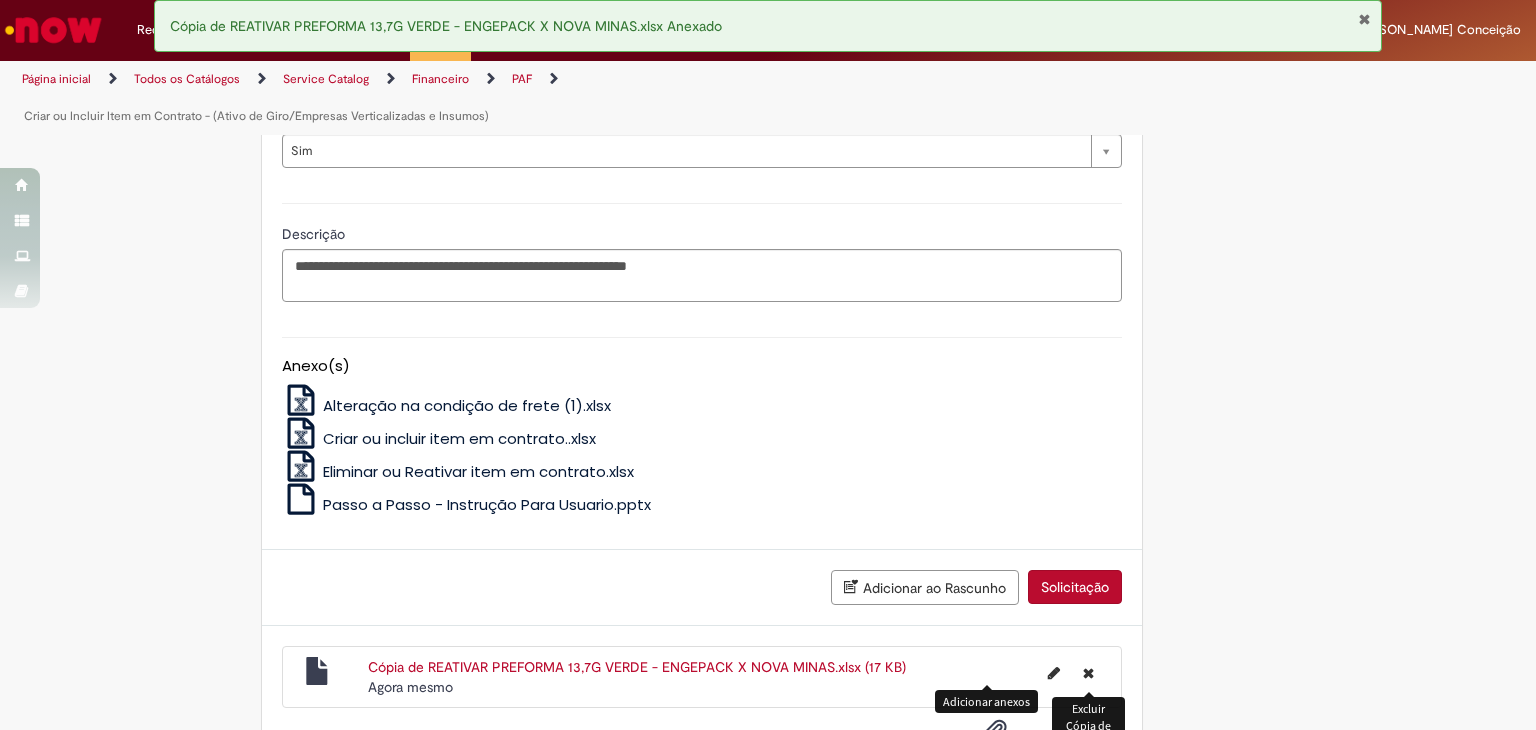 scroll, scrollTop: 1481, scrollLeft: 0, axis: vertical 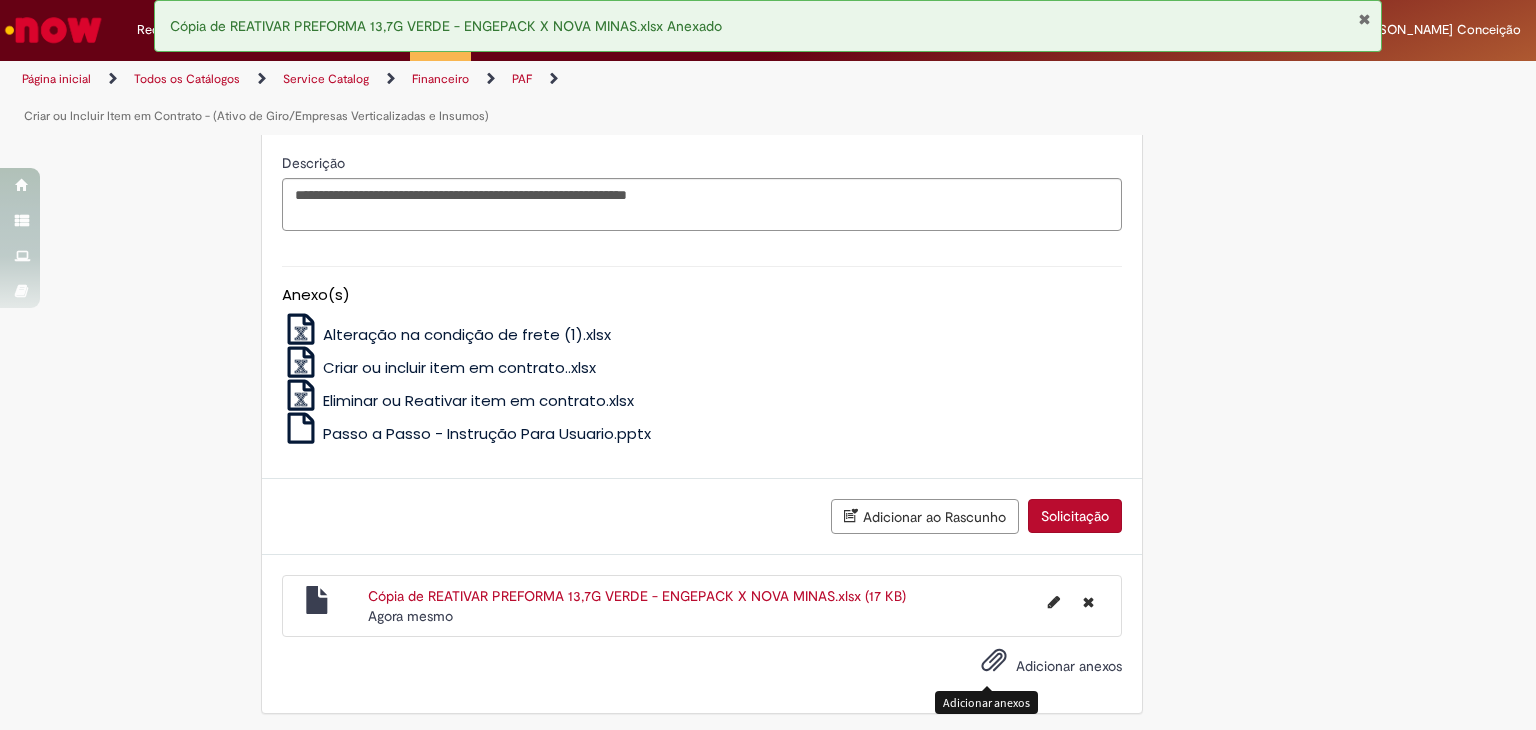click at bounding box center [994, 661] 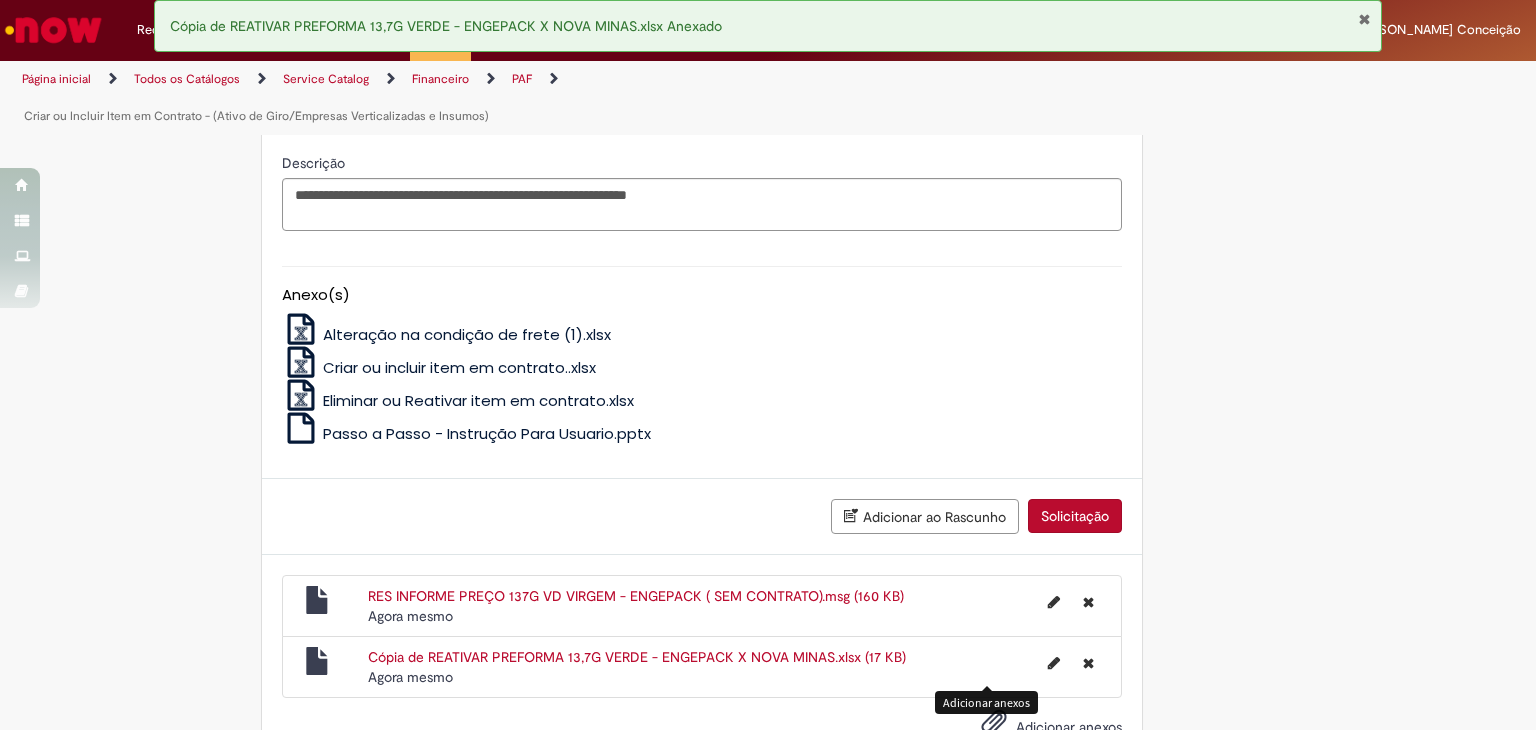 click on "**********" at bounding box center [768, -274] 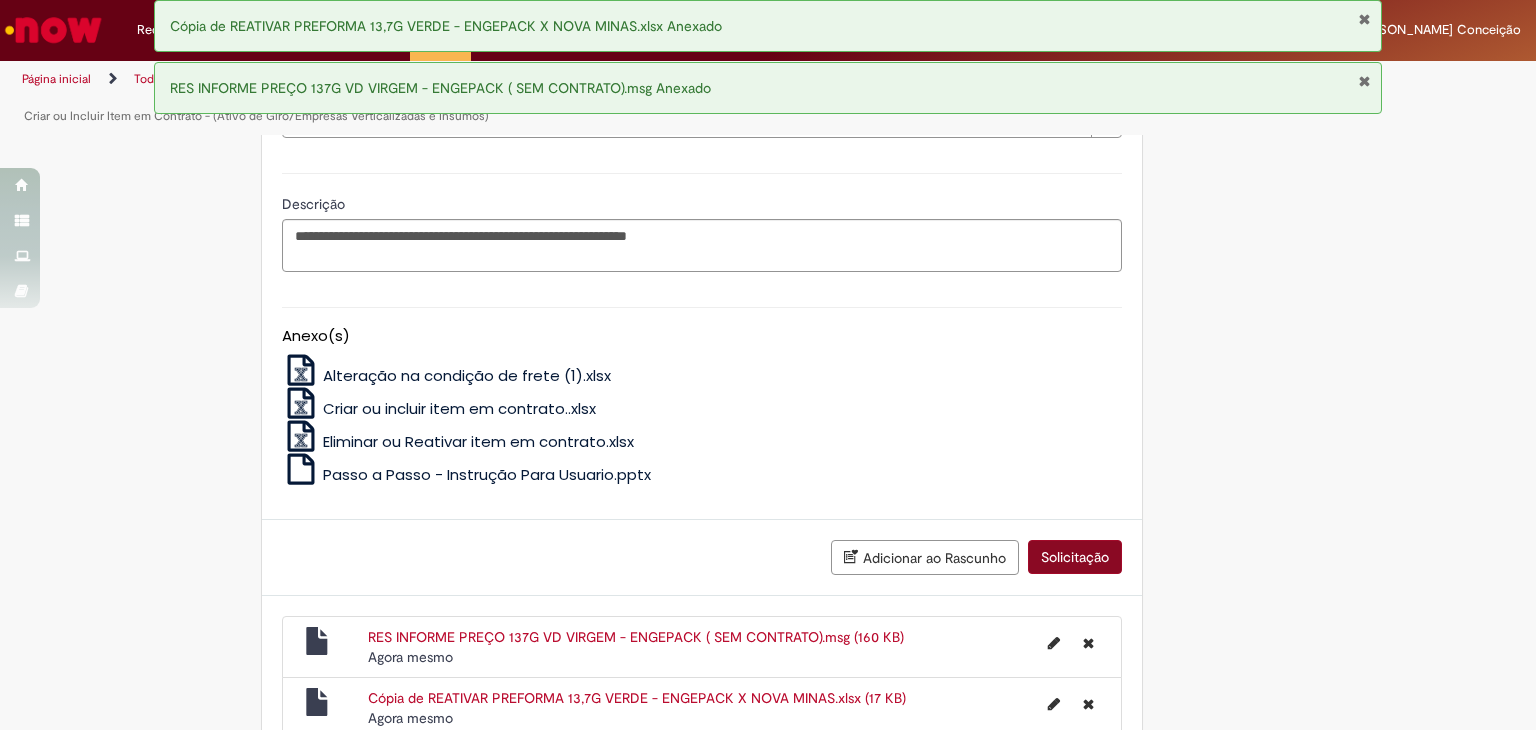 scroll, scrollTop: 1442, scrollLeft: 0, axis: vertical 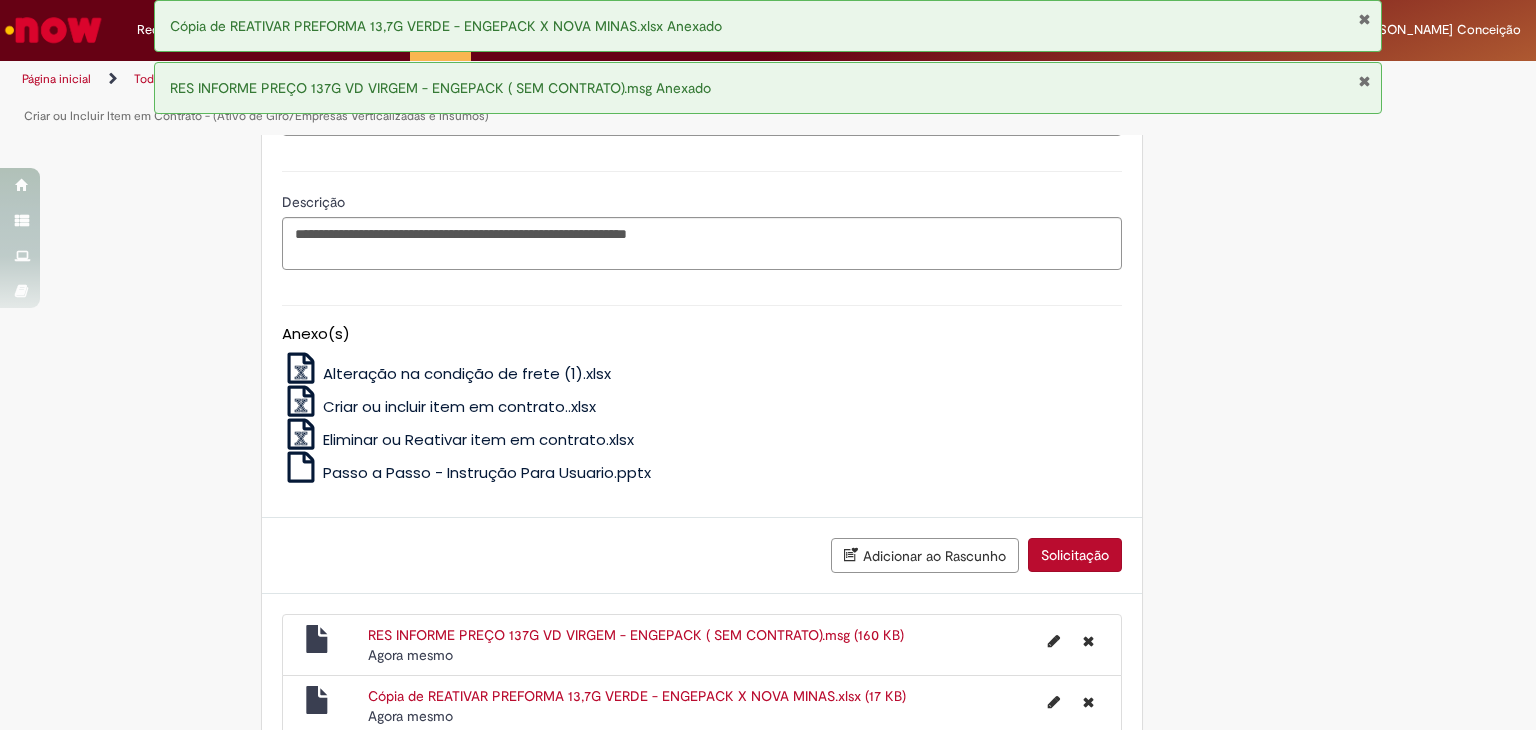 click on "Solicitação" at bounding box center [1075, 555] 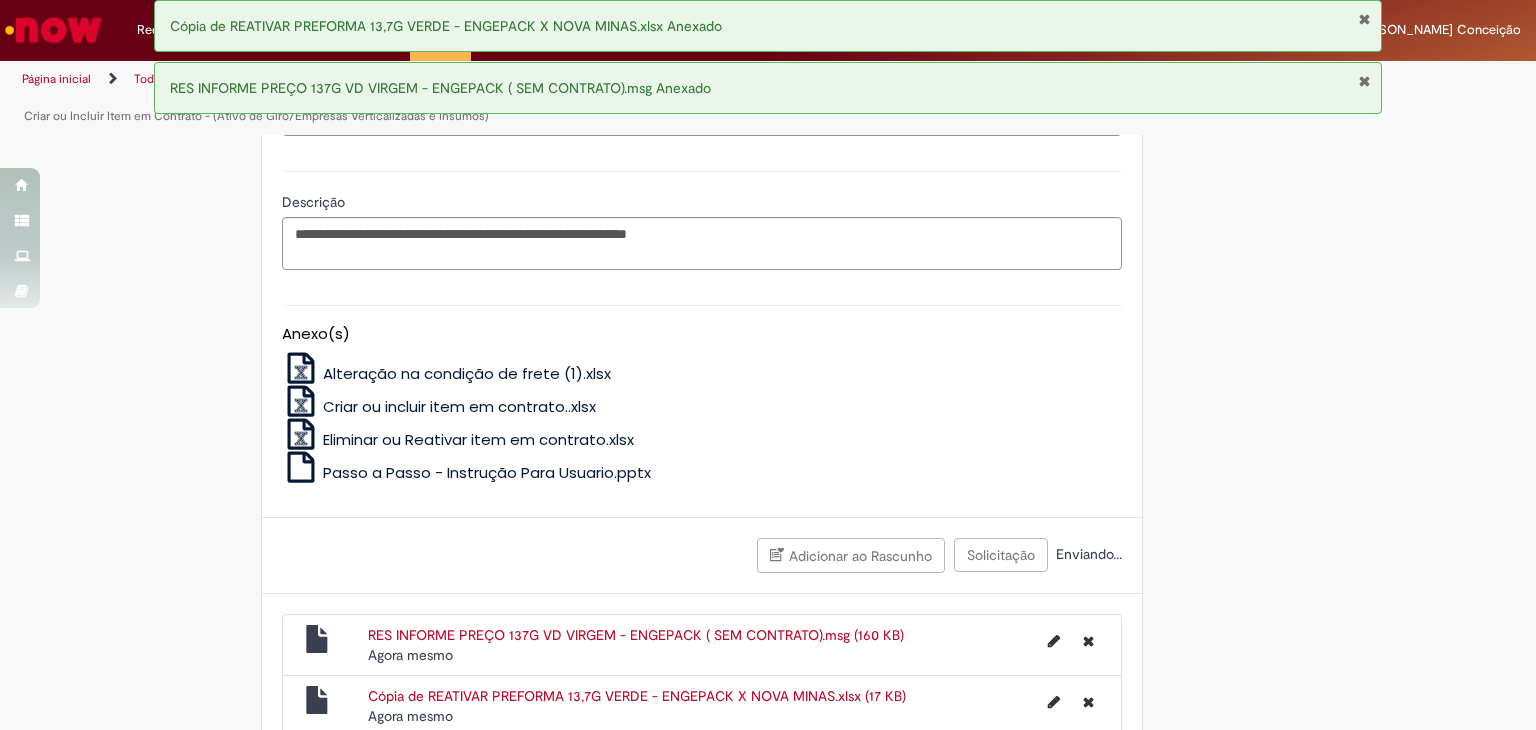 click at bounding box center [1364, 81] 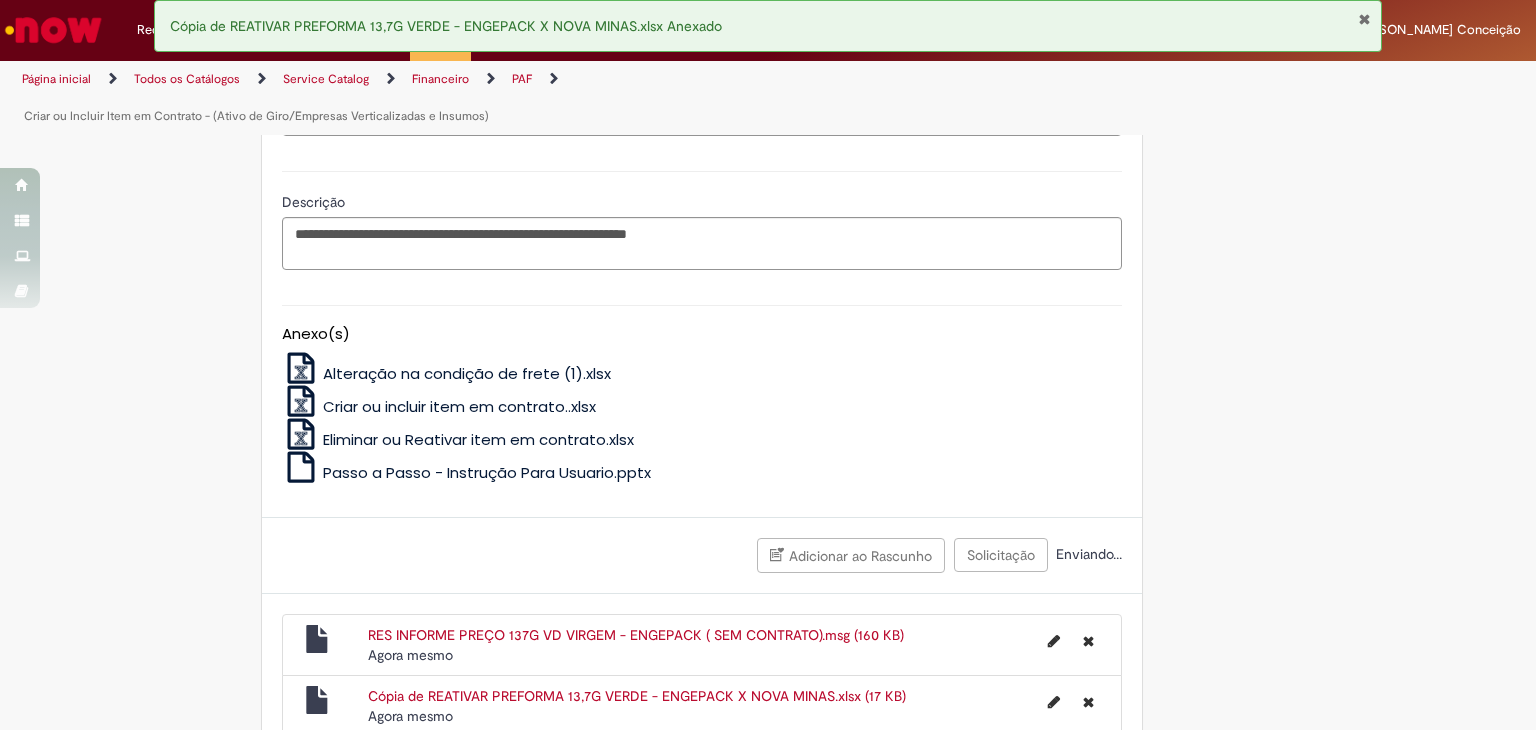 click at bounding box center (1364, 19) 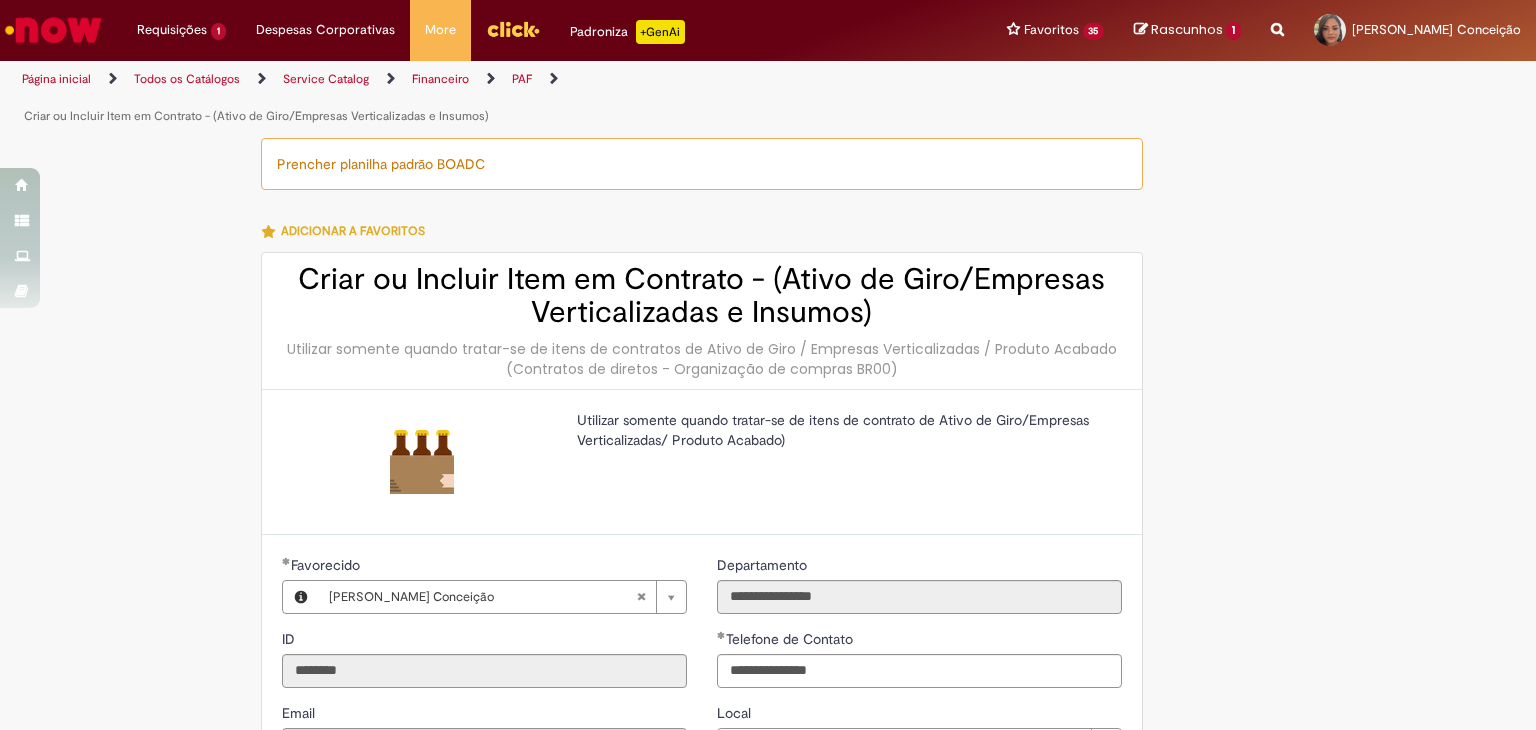 click at bounding box center [1255, 205] 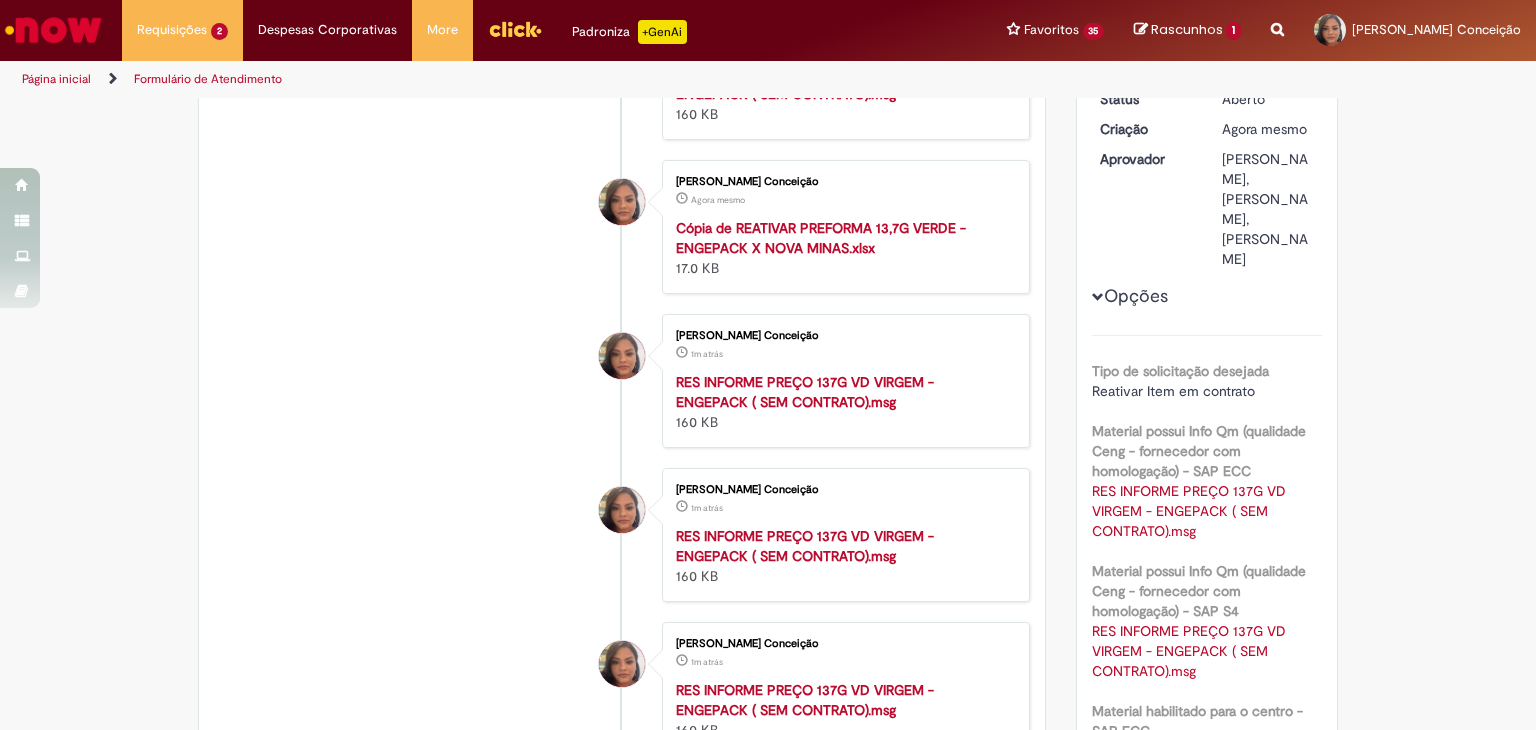 scroll, scrollTop: 0, scrollLeft: 0, axis: both 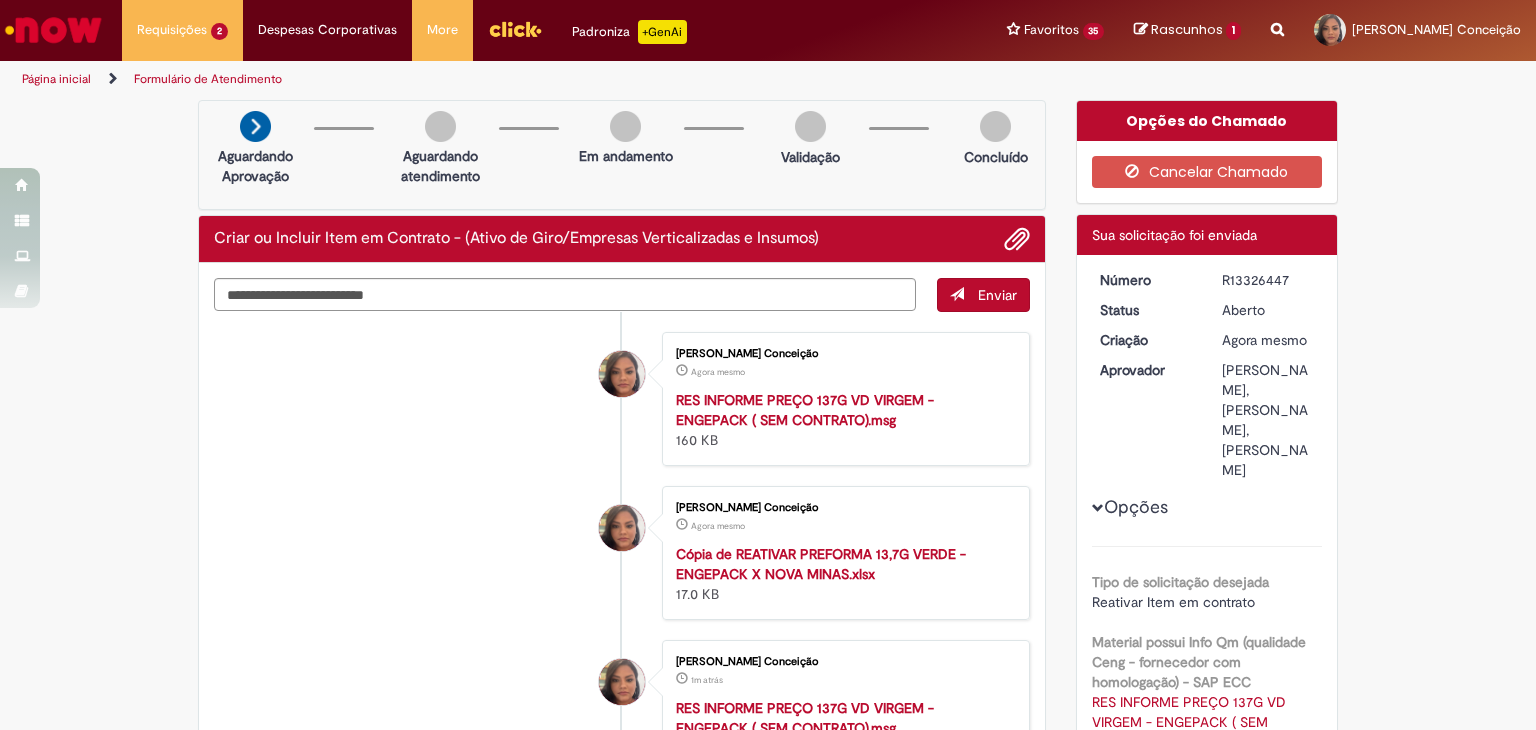 click on "Verificar Código de Barras
Aguardando Aprovação
Aguardando atendimento
Em andamento
Validação
Concluído
Criar ou  Incluir Item em Contrato - (Ativo de Giro/Empresas Verticalizadas e Insumos)
Enviar
Aline Aparecida Conceição
Agora mesmo Agora mesmo
RES INFORME PREÇO 137G VD VIRGEM - ENGEPACK ( SEM CONTRATO).msg  160 KB" at bounding box center (768, 911) 